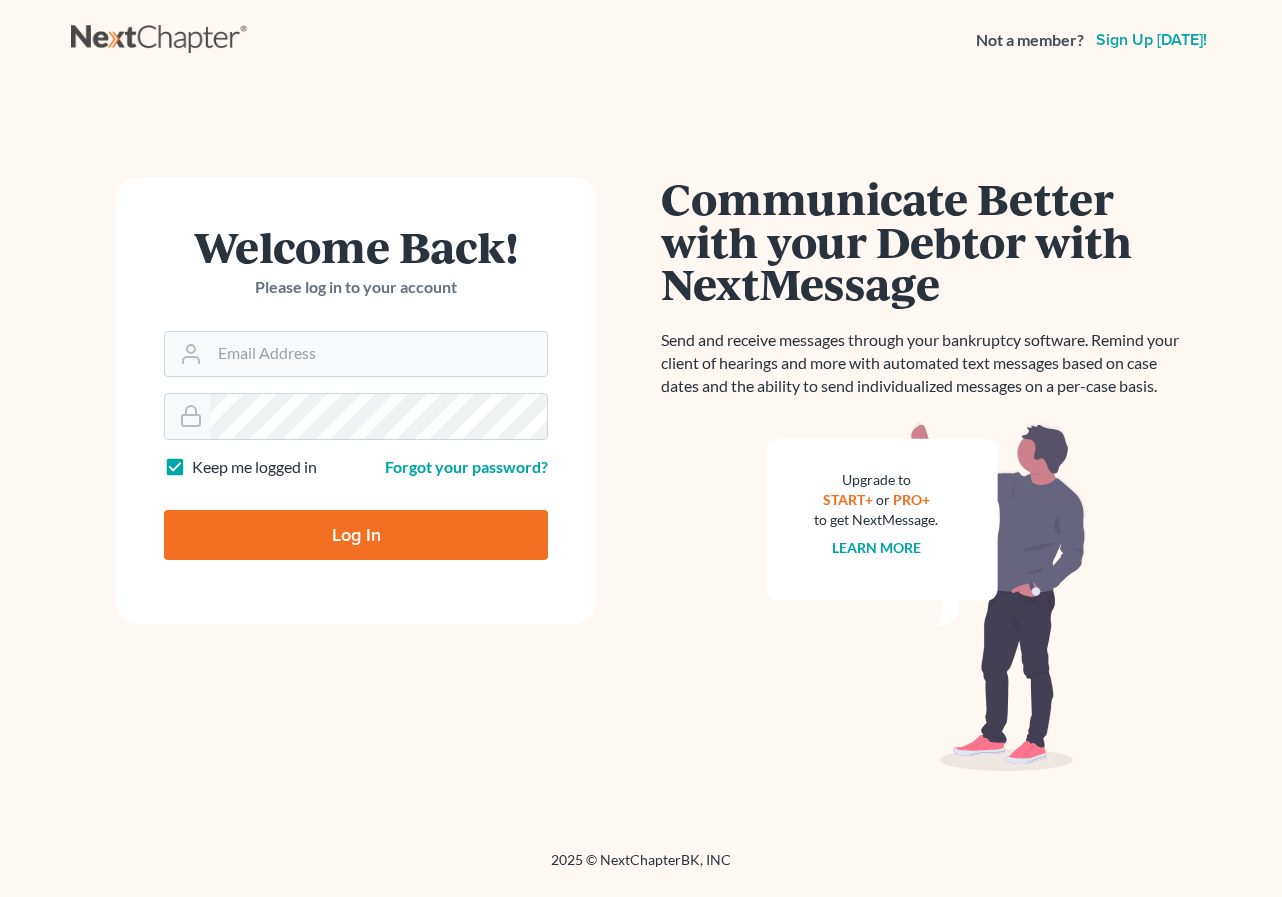 scroll, scrollTop: 0, scrollLeft: 0, axis: both 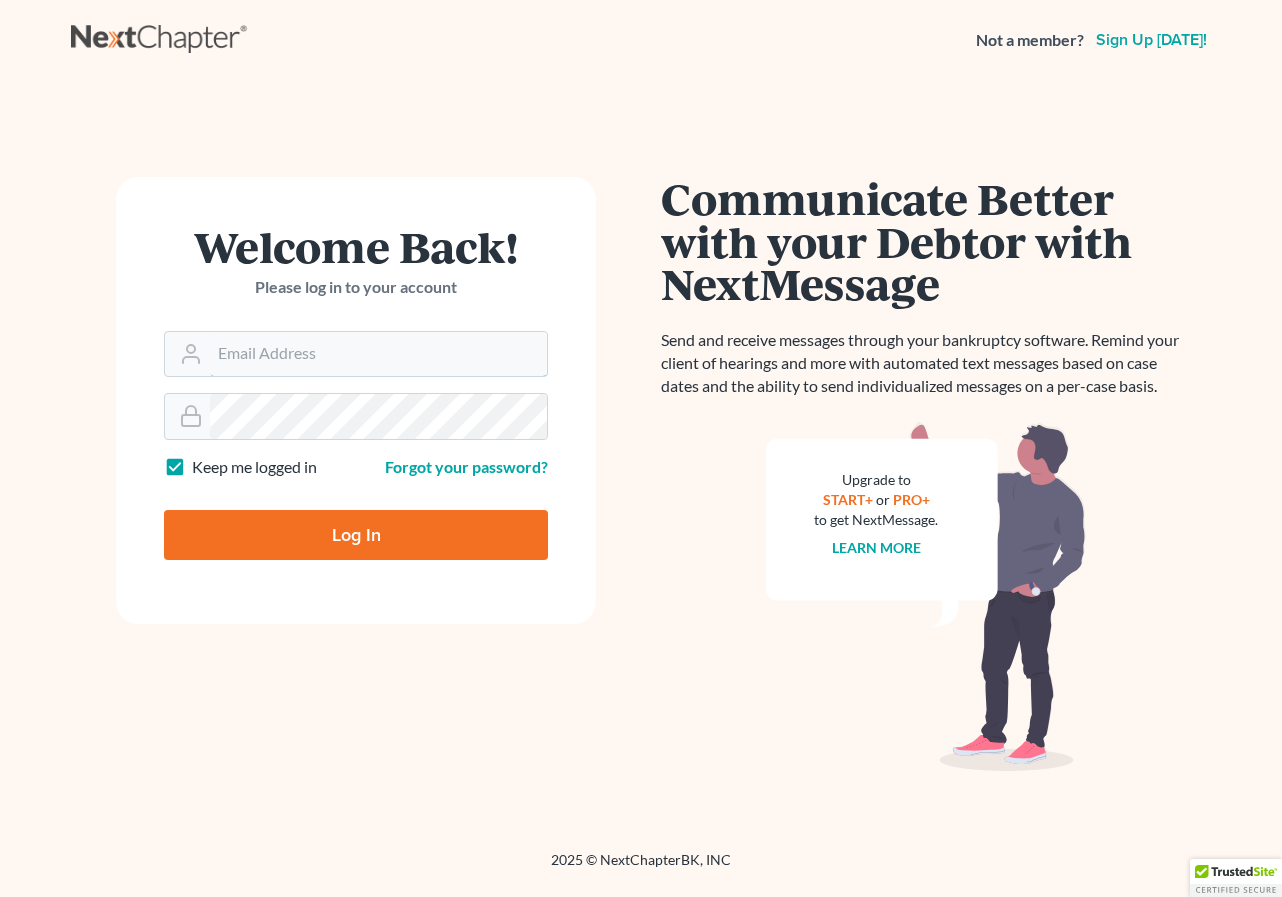 type on "[EMAIL_ADDRESS][DOMAIN_NAME]" 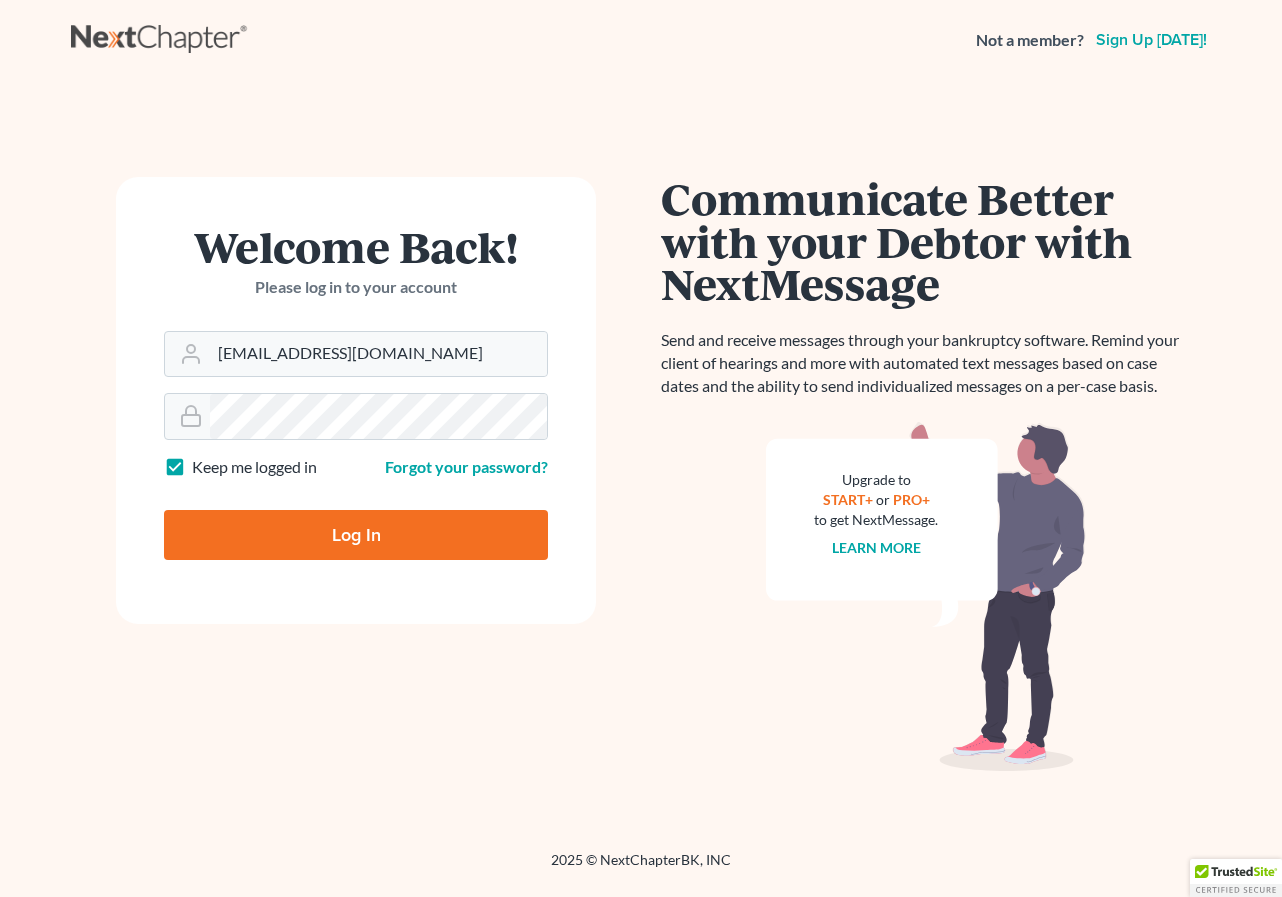 click on "Log In" at bounding box center (356, 535) 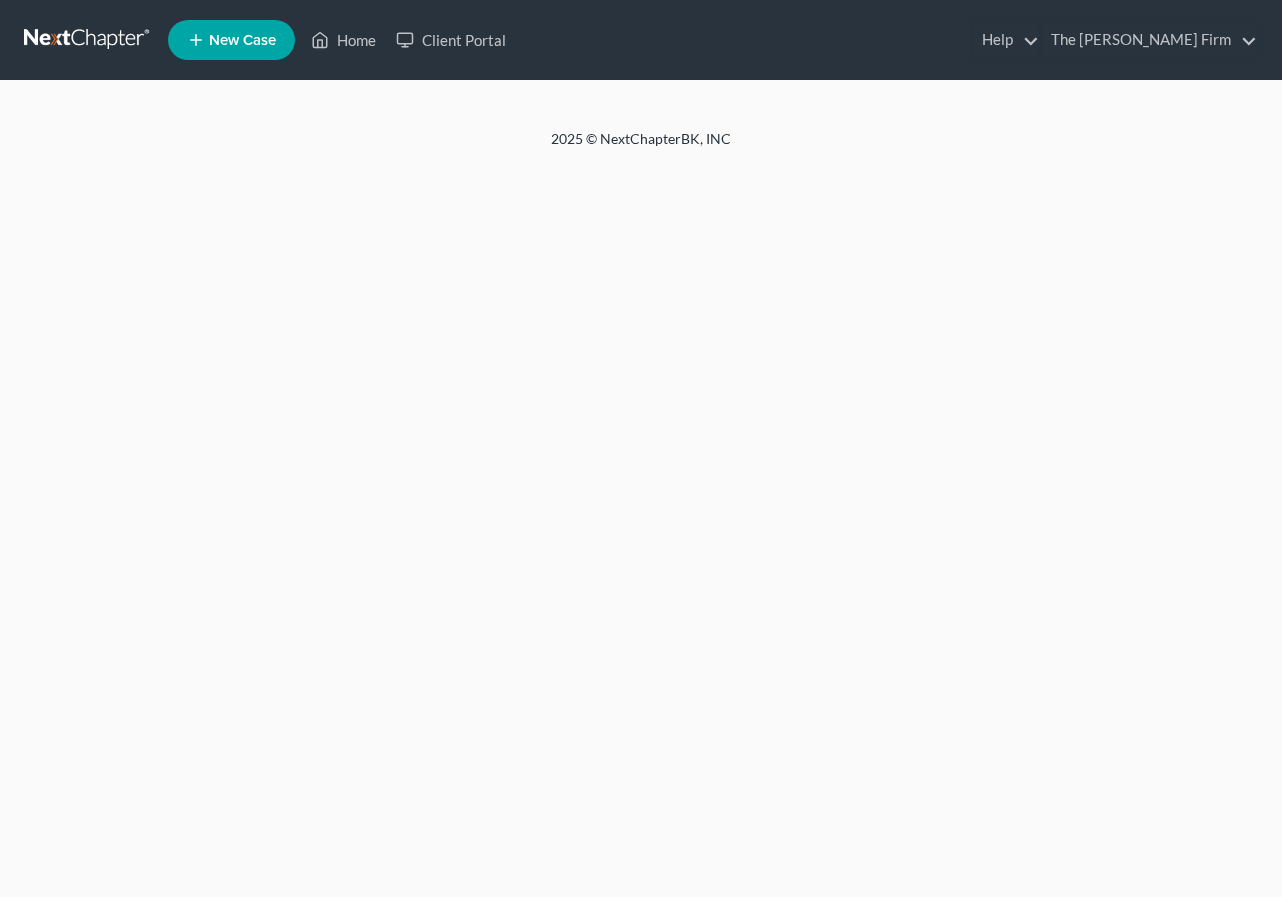 scroll, scrollTop: 0, scrollLeft: 0, axis: both 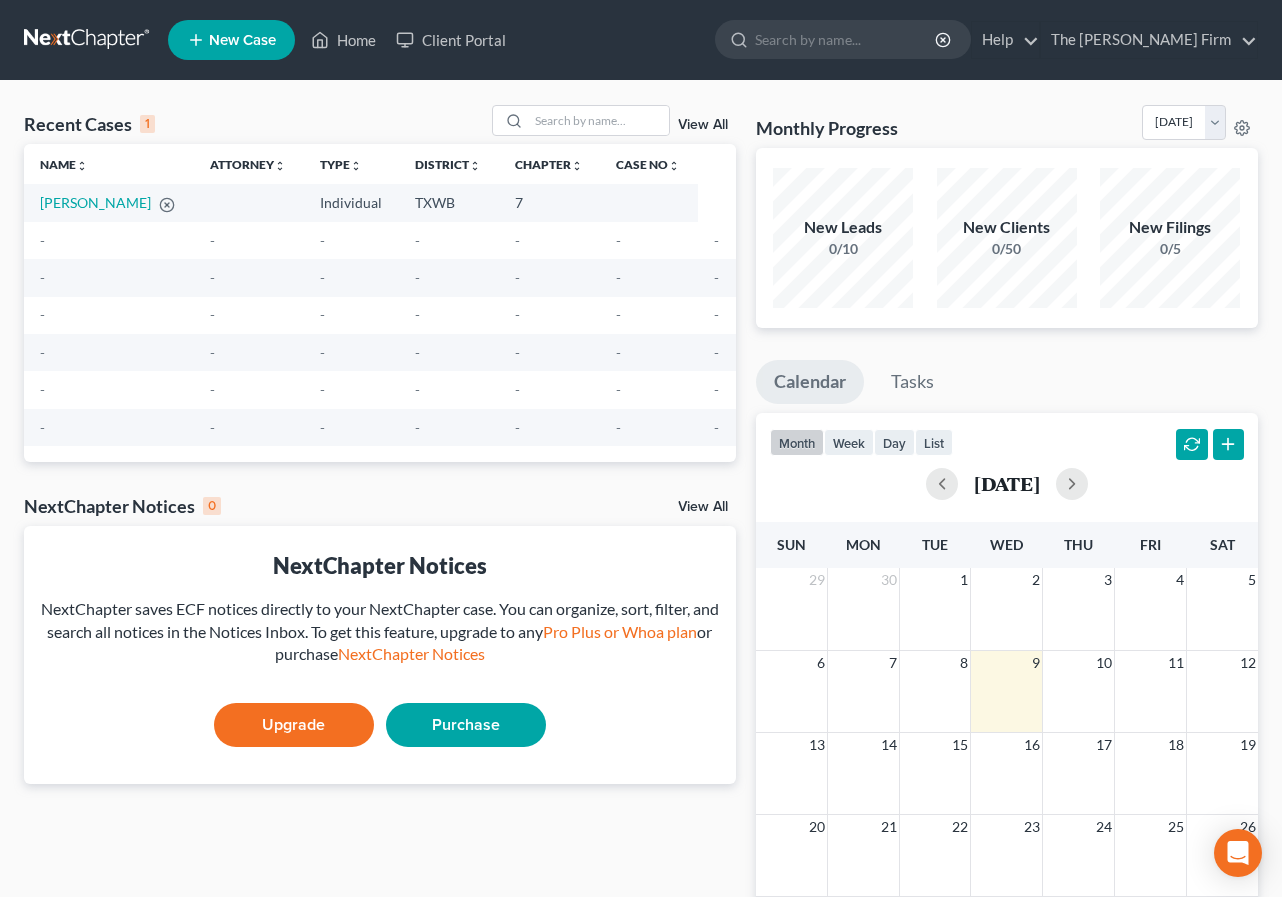 click on "New Case" at bounding box center (242, 40) 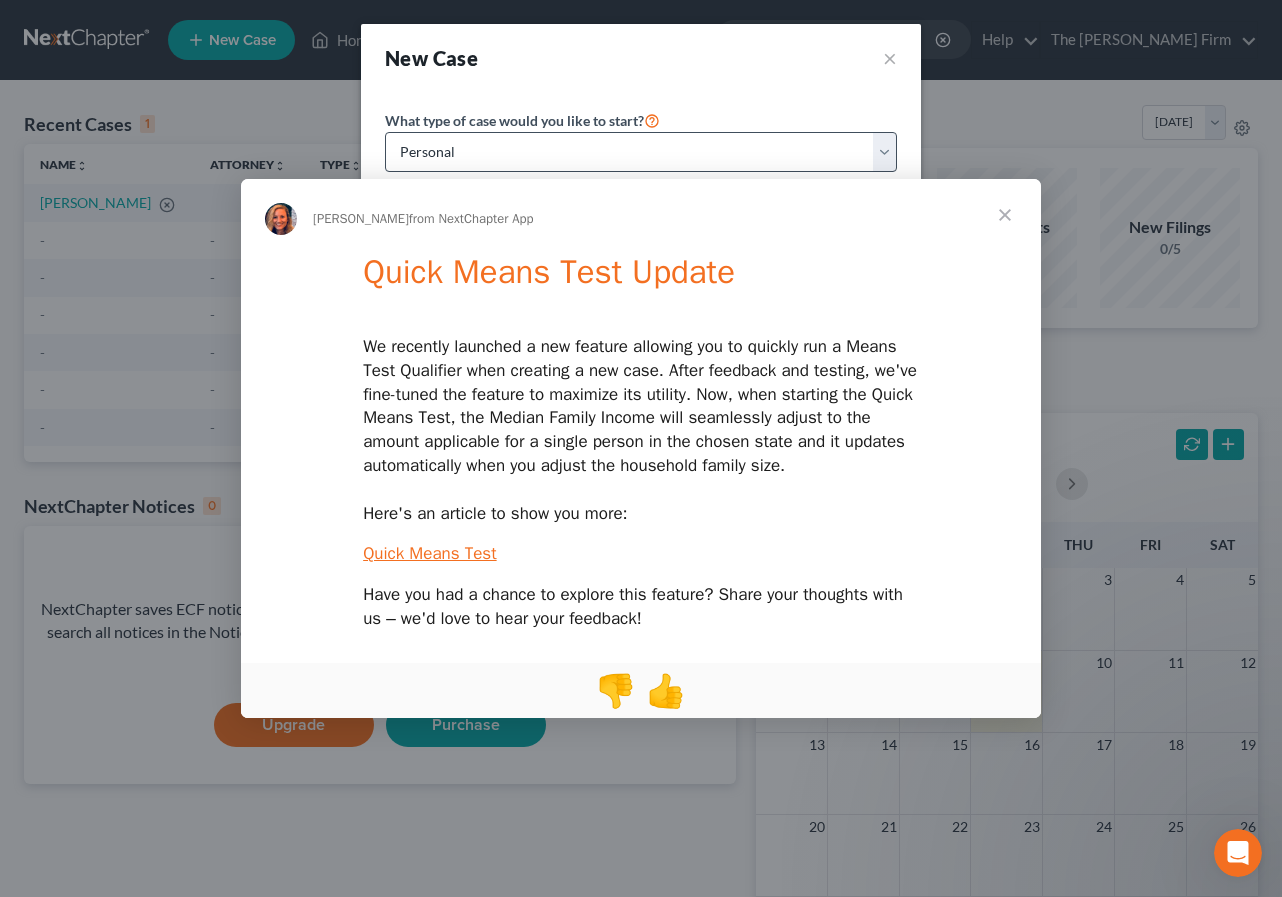 scroll, scrollTop: 0, scrollLeft: 0, axis: both 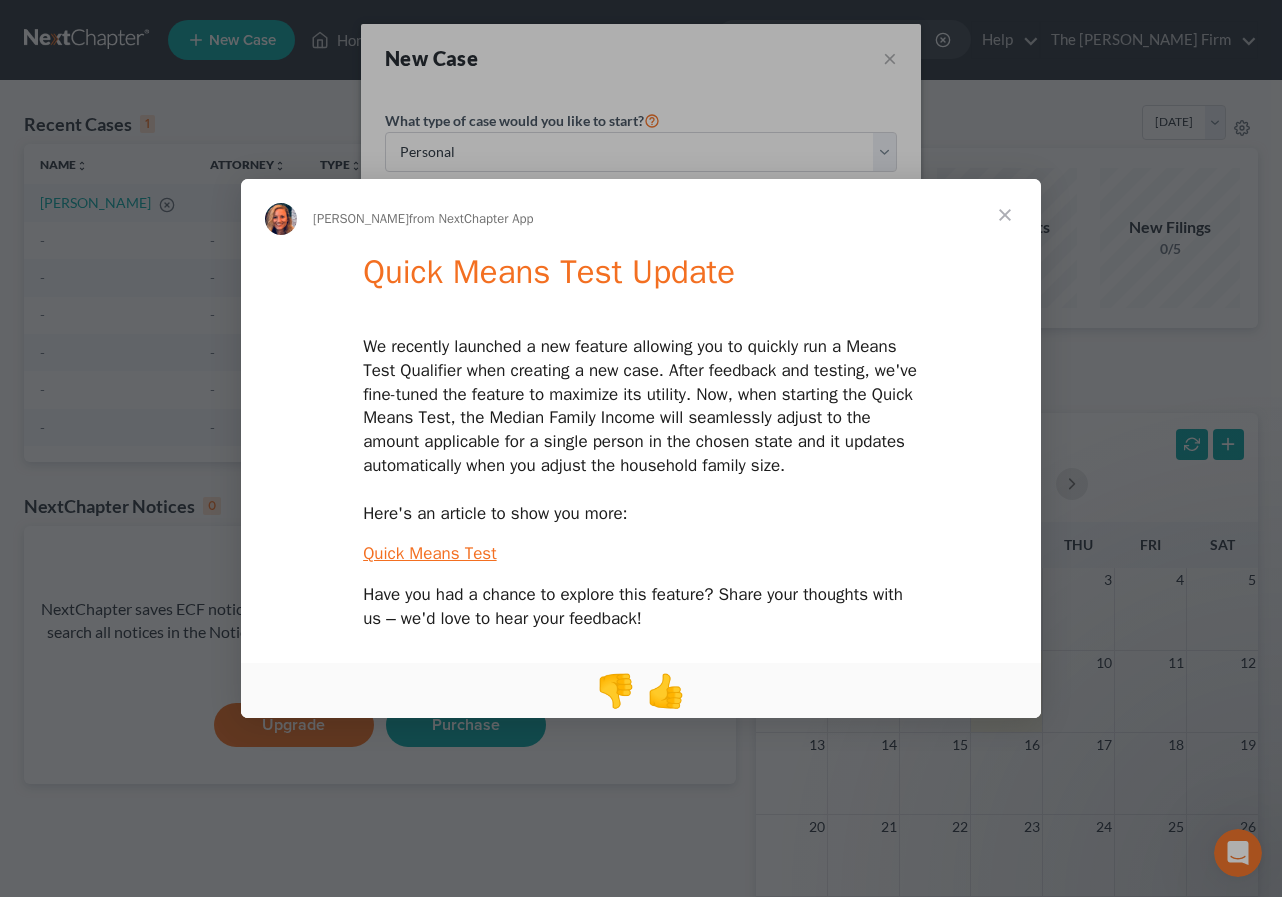 click at bounding box center (1005, 215) 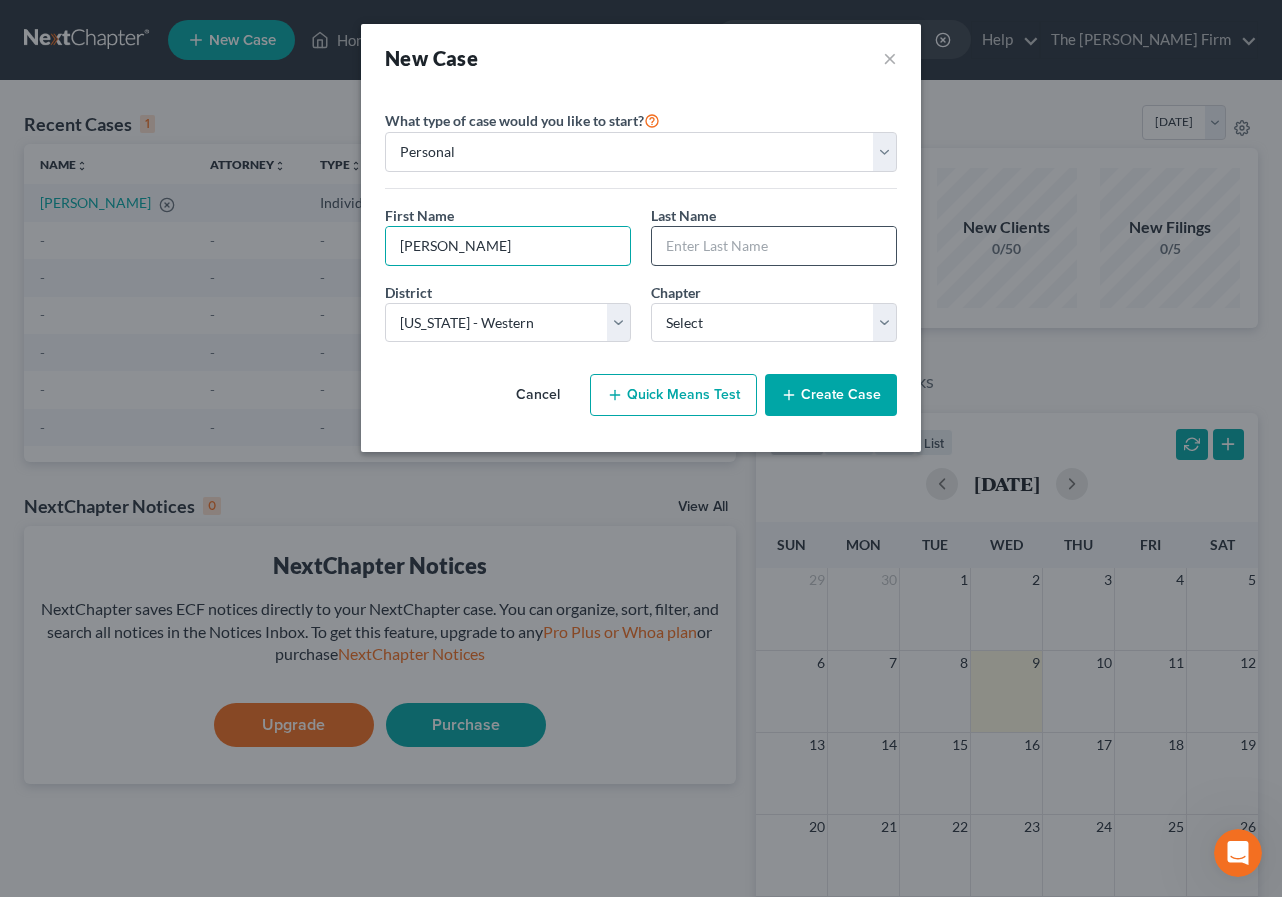 type on "[PERSON_NAME]" 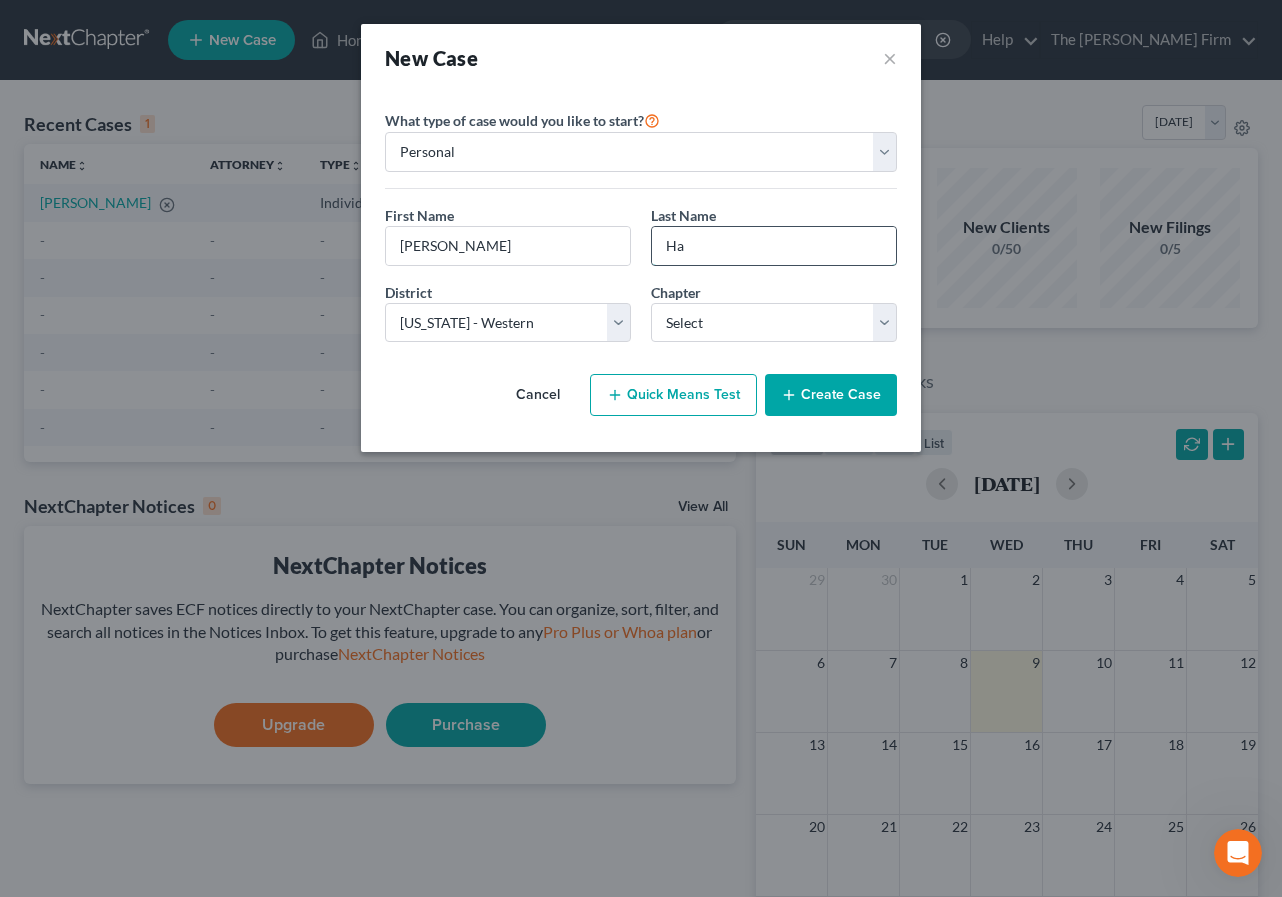 type on "H" 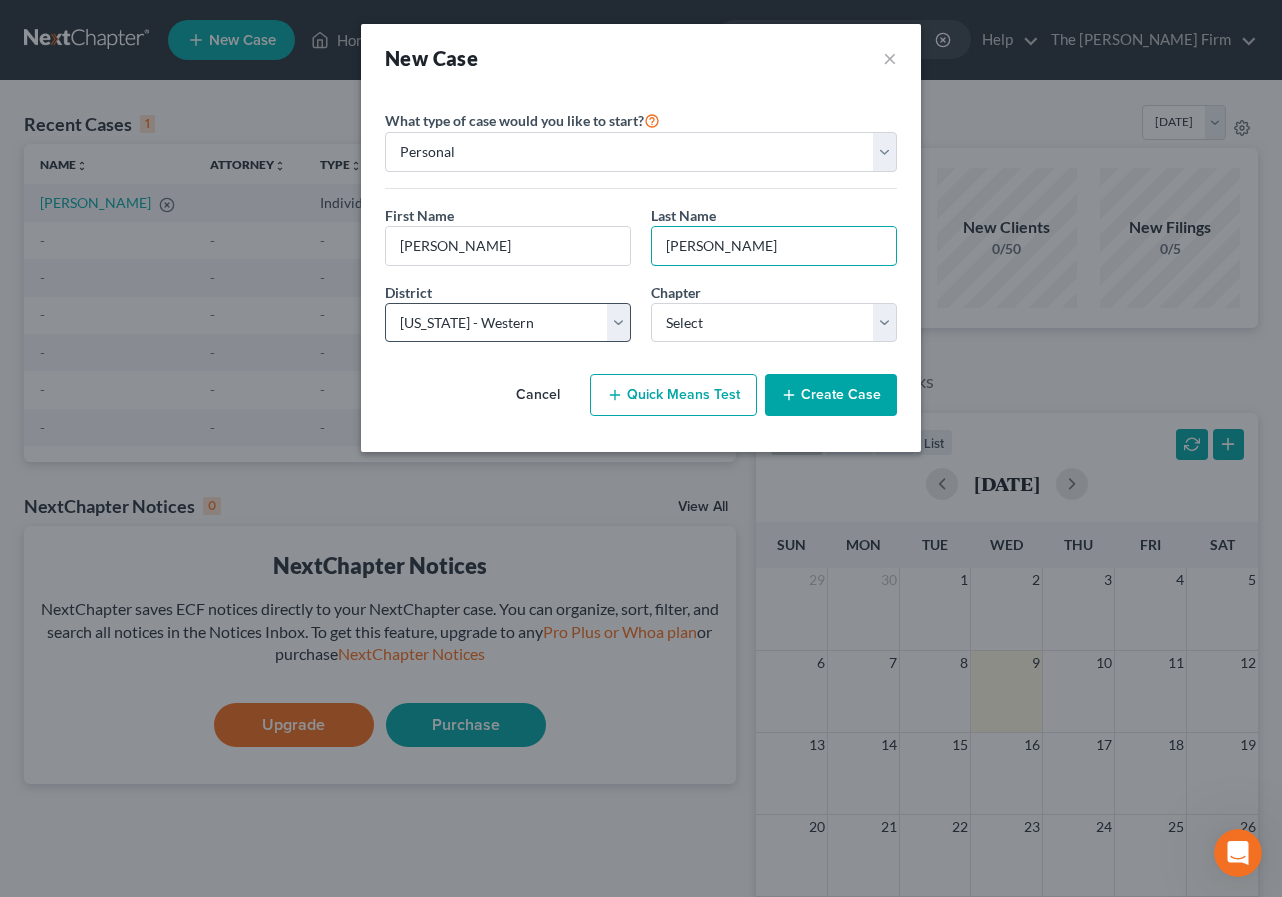 type on "[PERSON_NAME]" 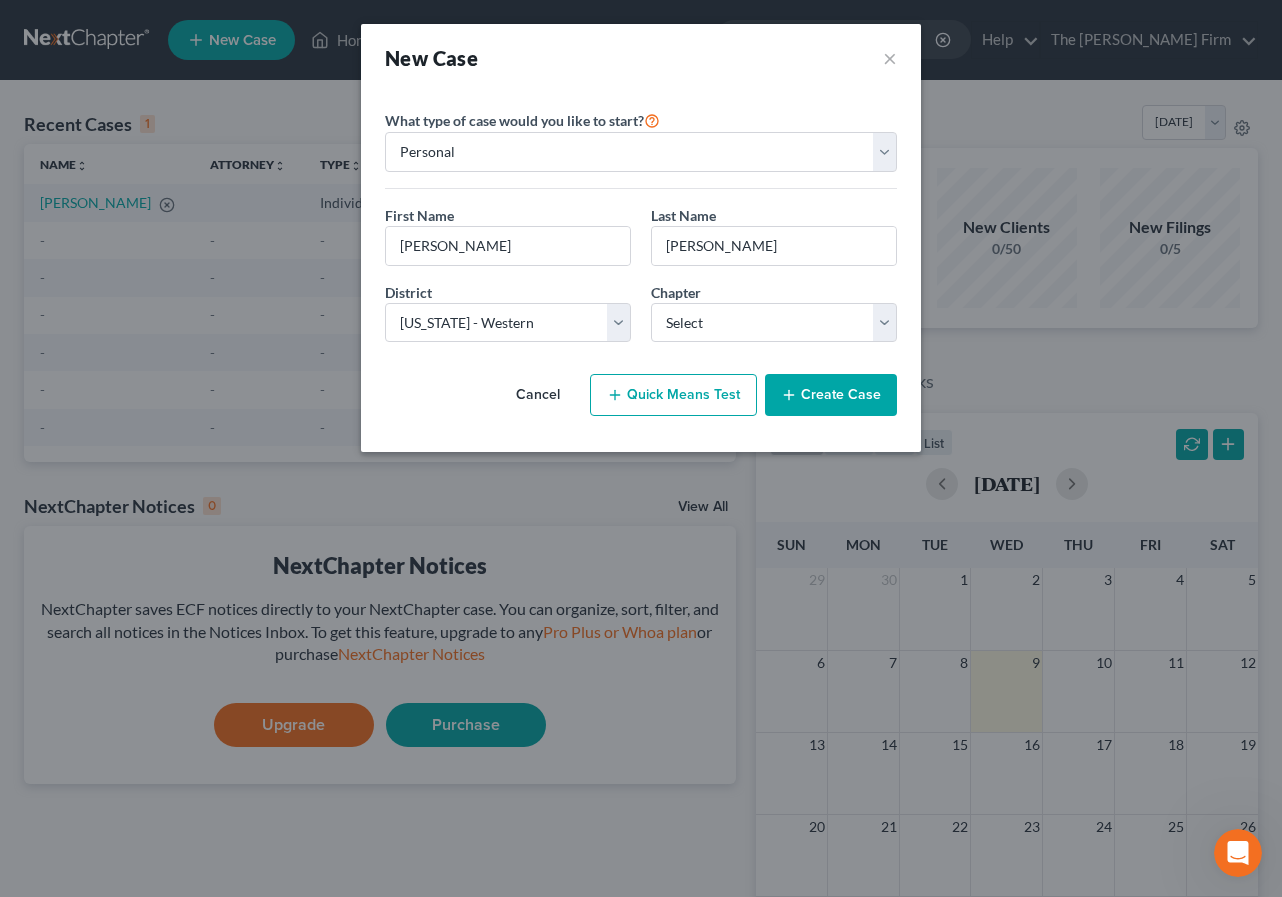 click on "Chapter
*
Select 7 11 12 13" at bounding box center (774, 312) 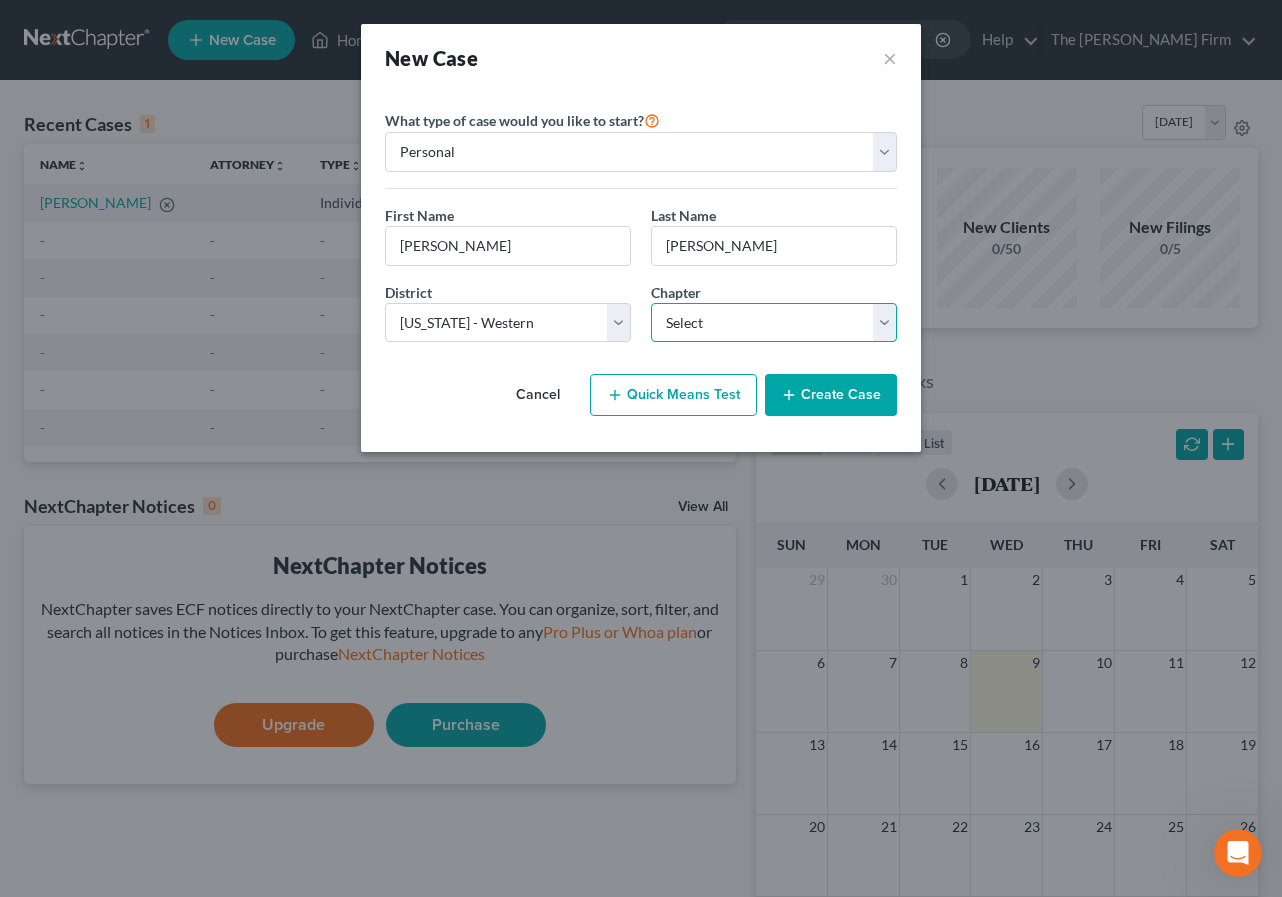 select on "0" 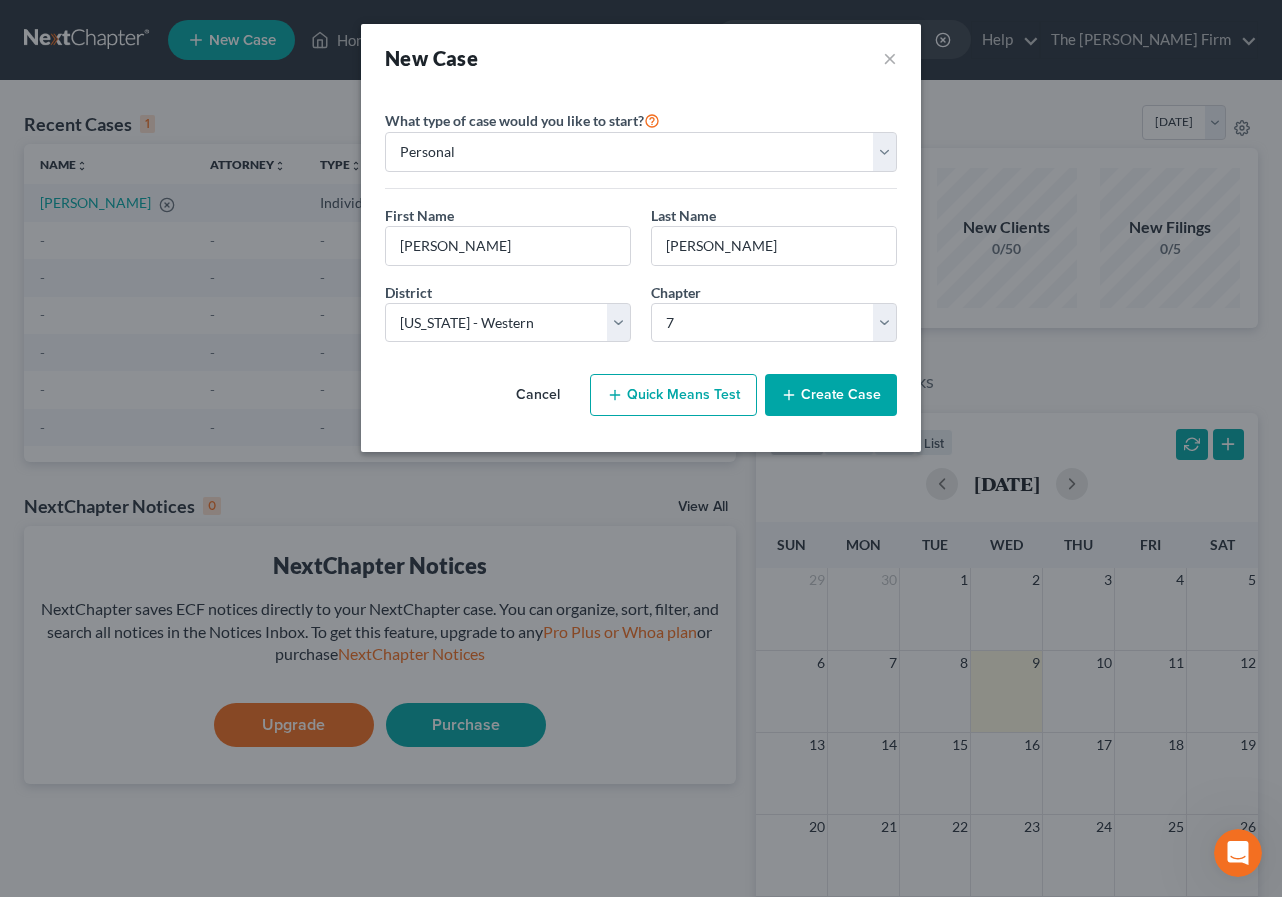 click on "Create Case" at bounding box center [831, 395] 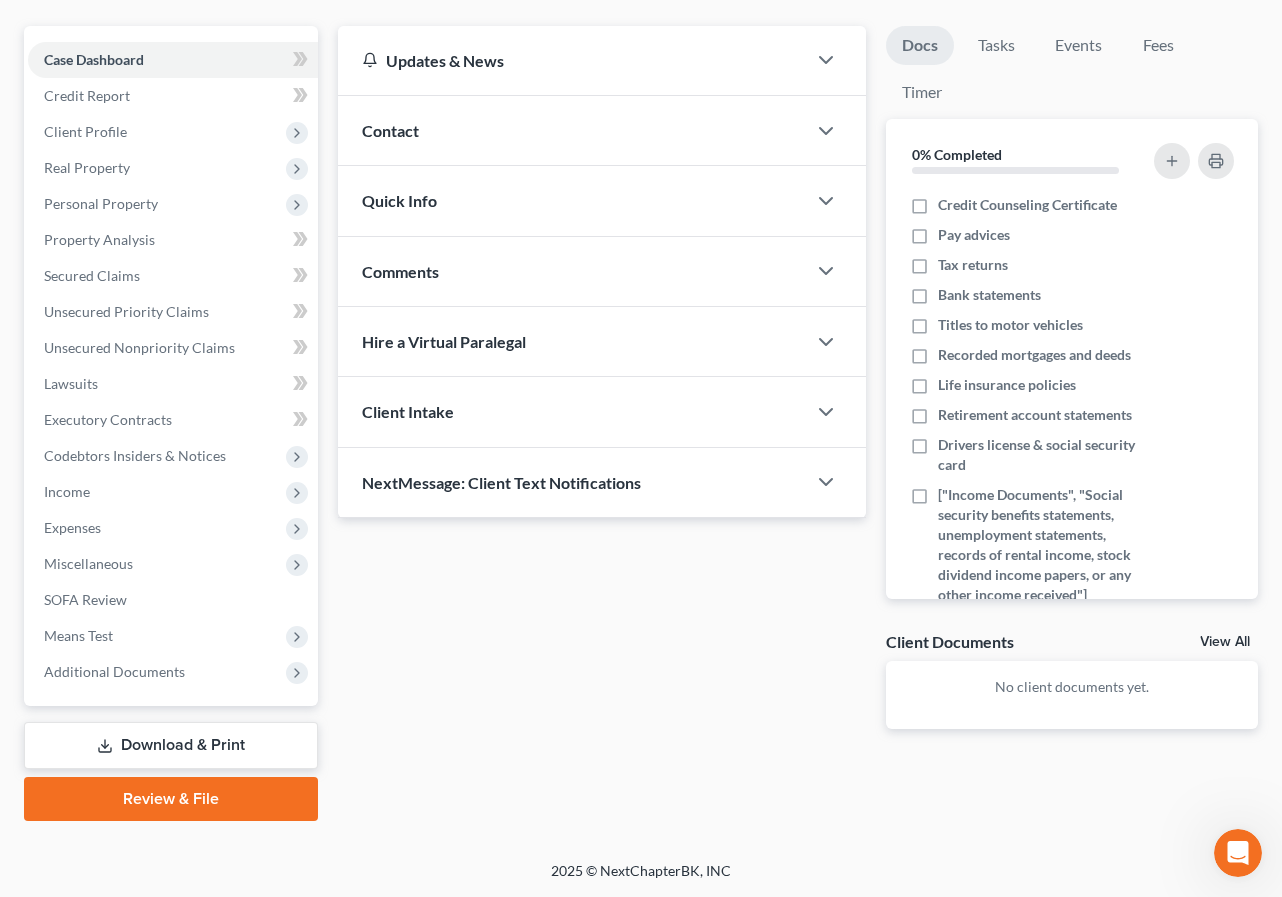 scroll, scrollTop: 166, scrollLeft: 0, axis: vertical 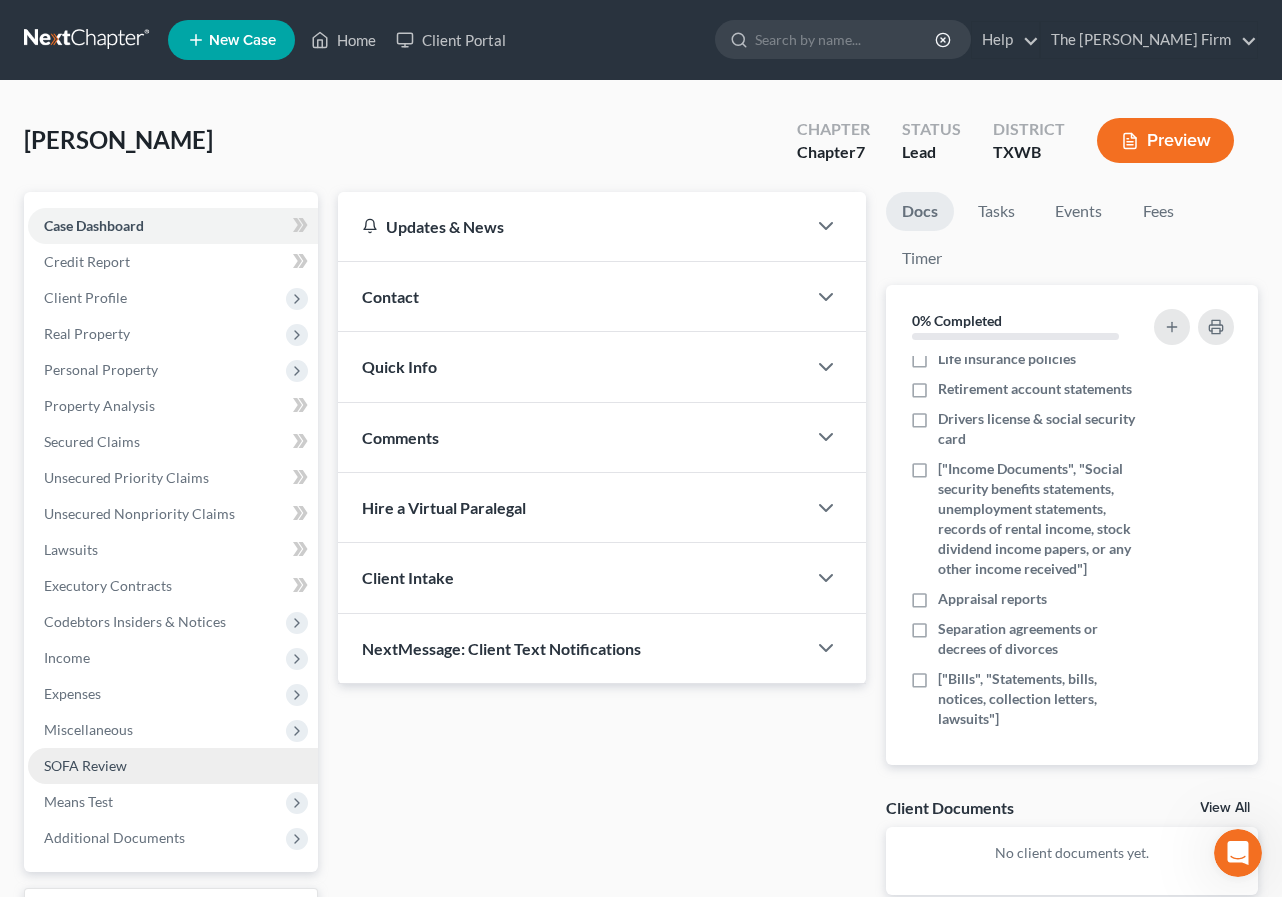 click on "SOFA Review" at bounding box center (85, 765) 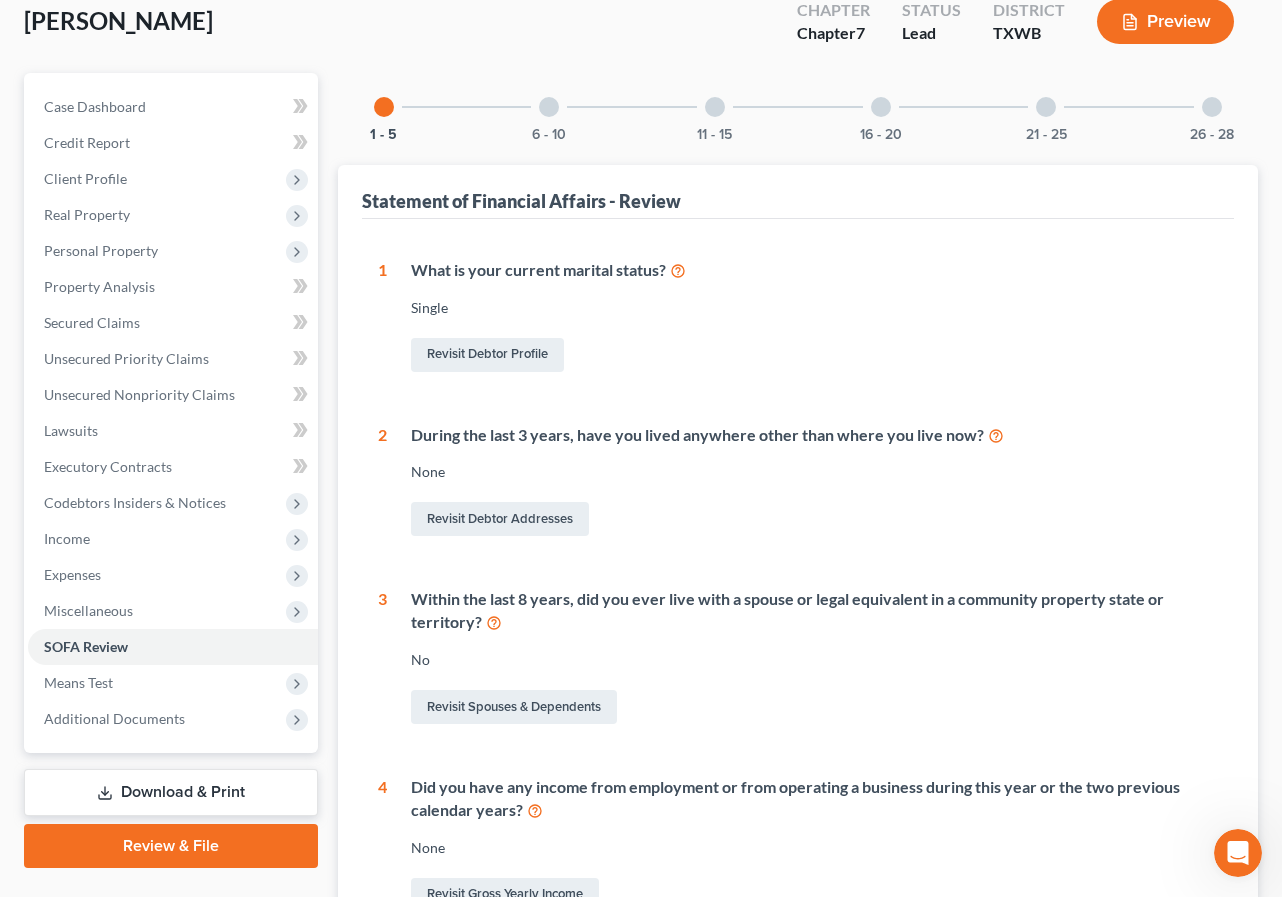 scroll, scrollTop: 0, scrollLeft: 0, axis: both 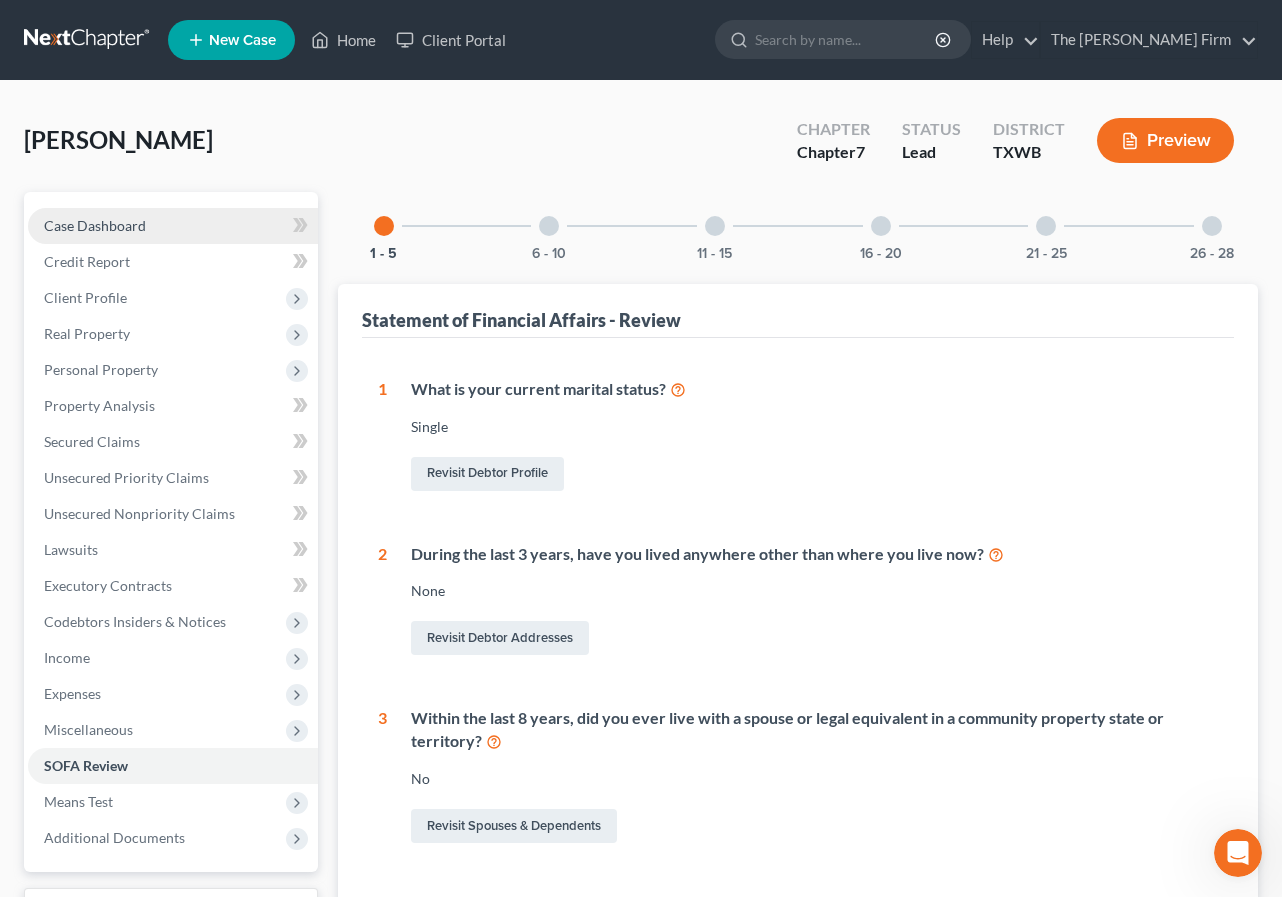 click on "Case Dashboard" at bounding box center (173, 226) 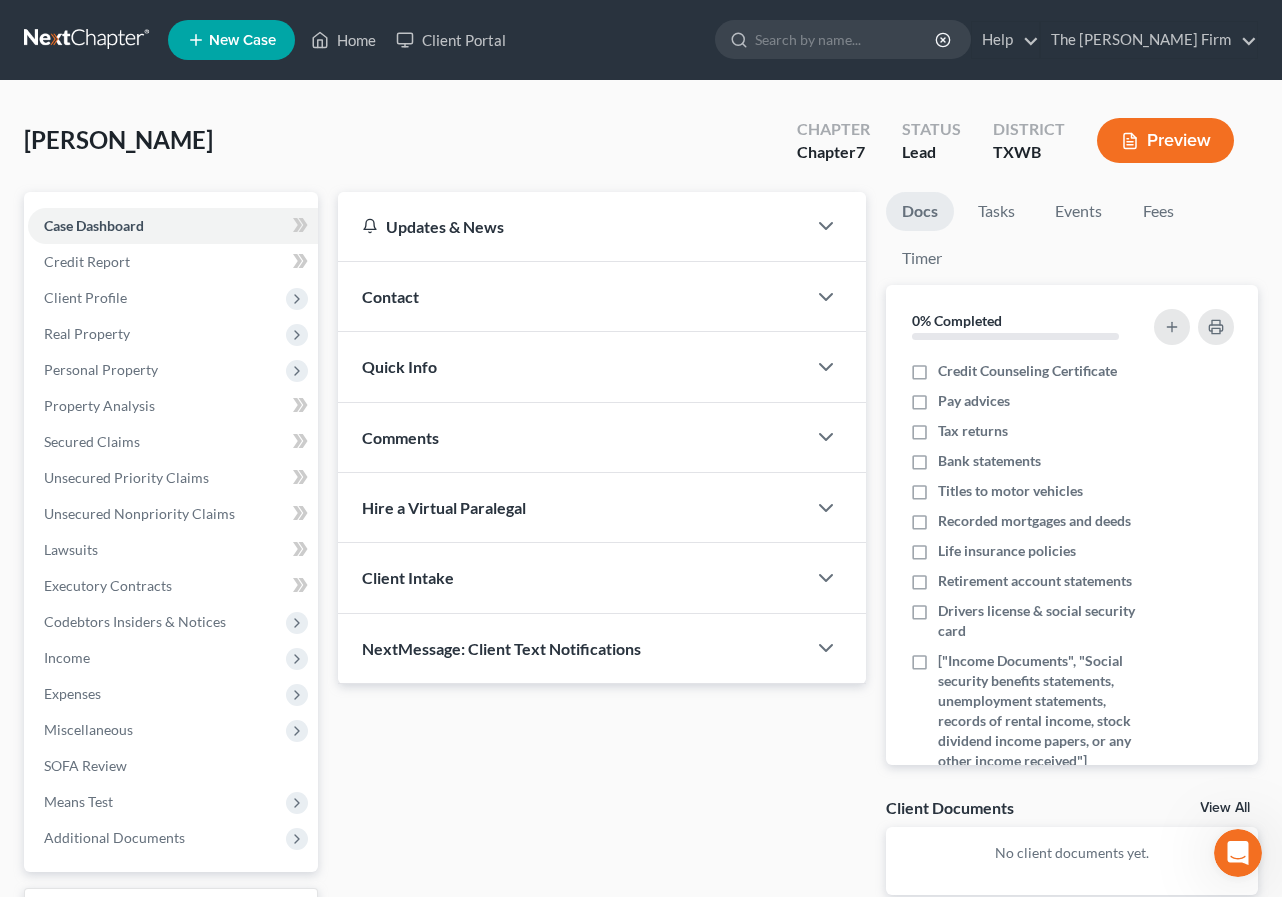 click on "Hire a Virtual Paralegal" at bounding box center [444, 507] 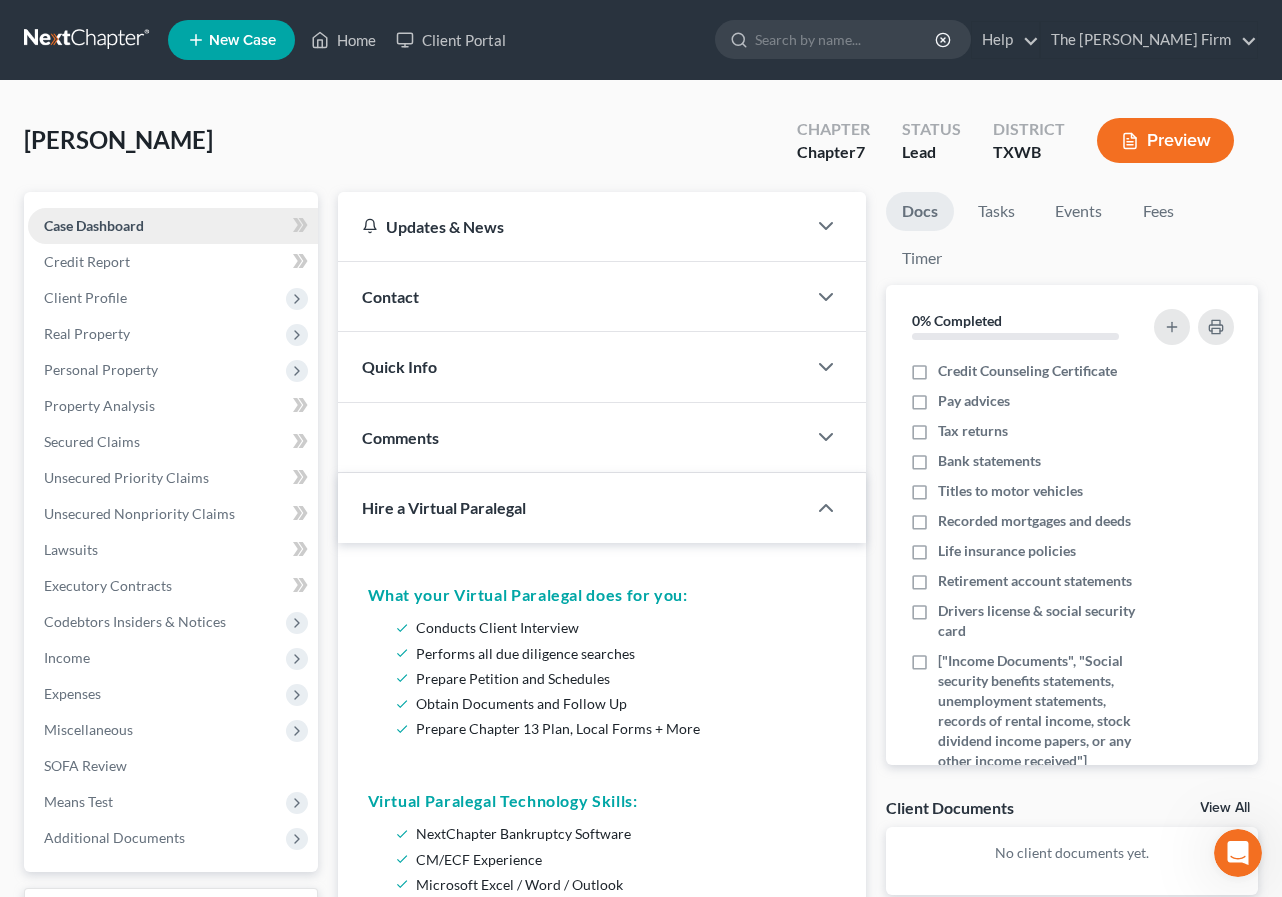 scroll, scrollTop: 0, scrollLeft: 0, axis: both 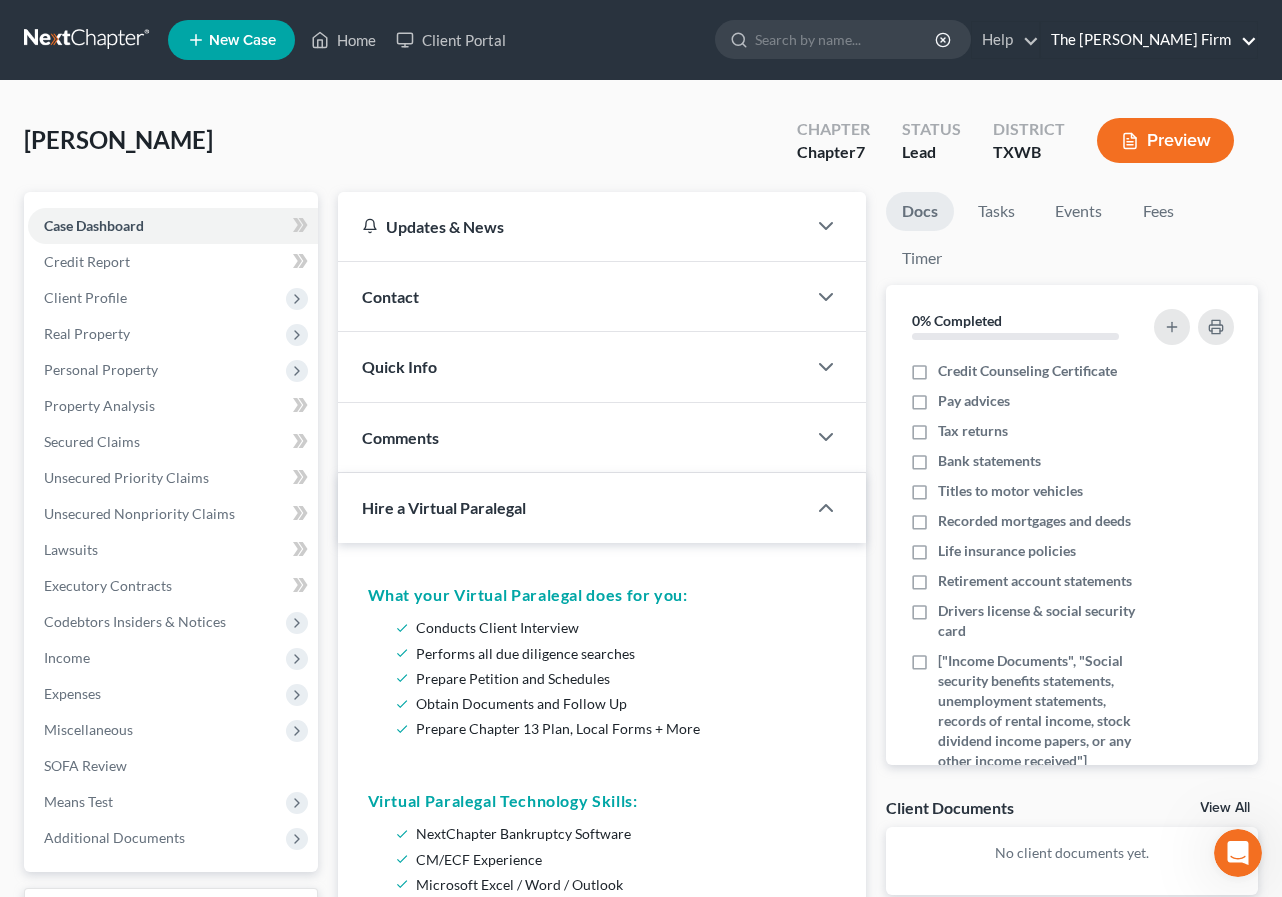 click on "The [PERSON_NAME] Firm" at bounding box center (1149, 40) 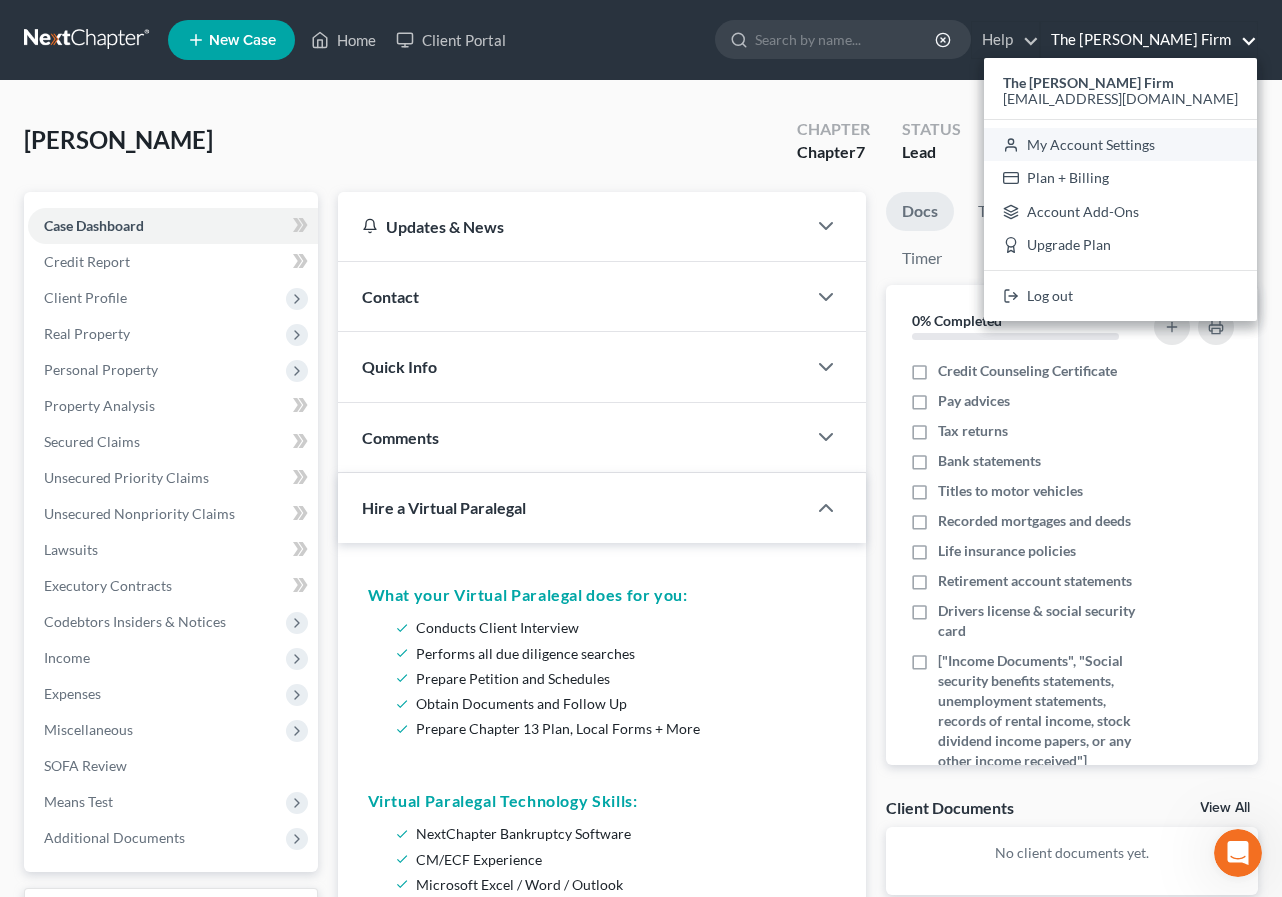 click on "My Account Settings" at bounding box center (1120, 145) 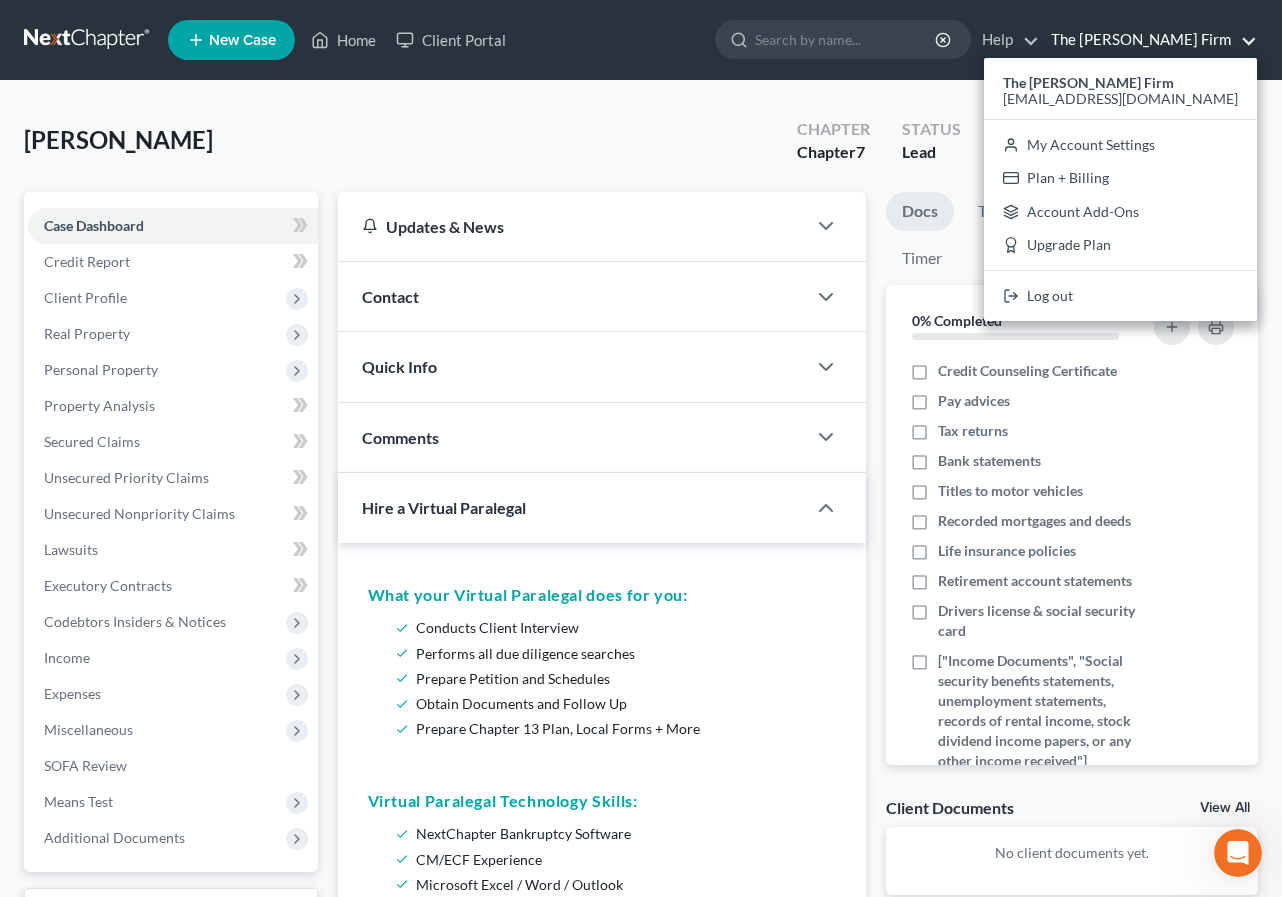 select on "80" 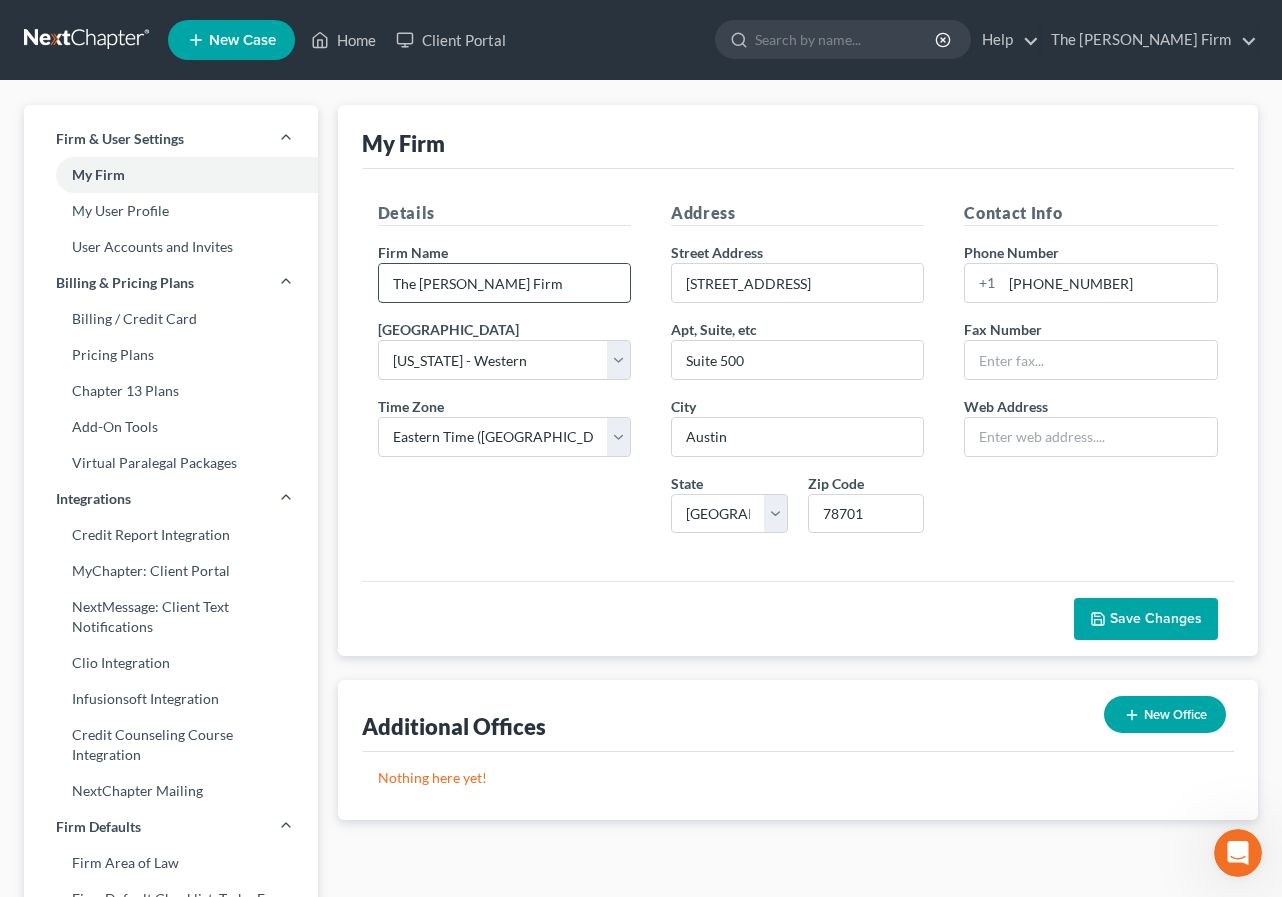 scroll, scrollTop: 0, scrollLeft: 0, axis: both 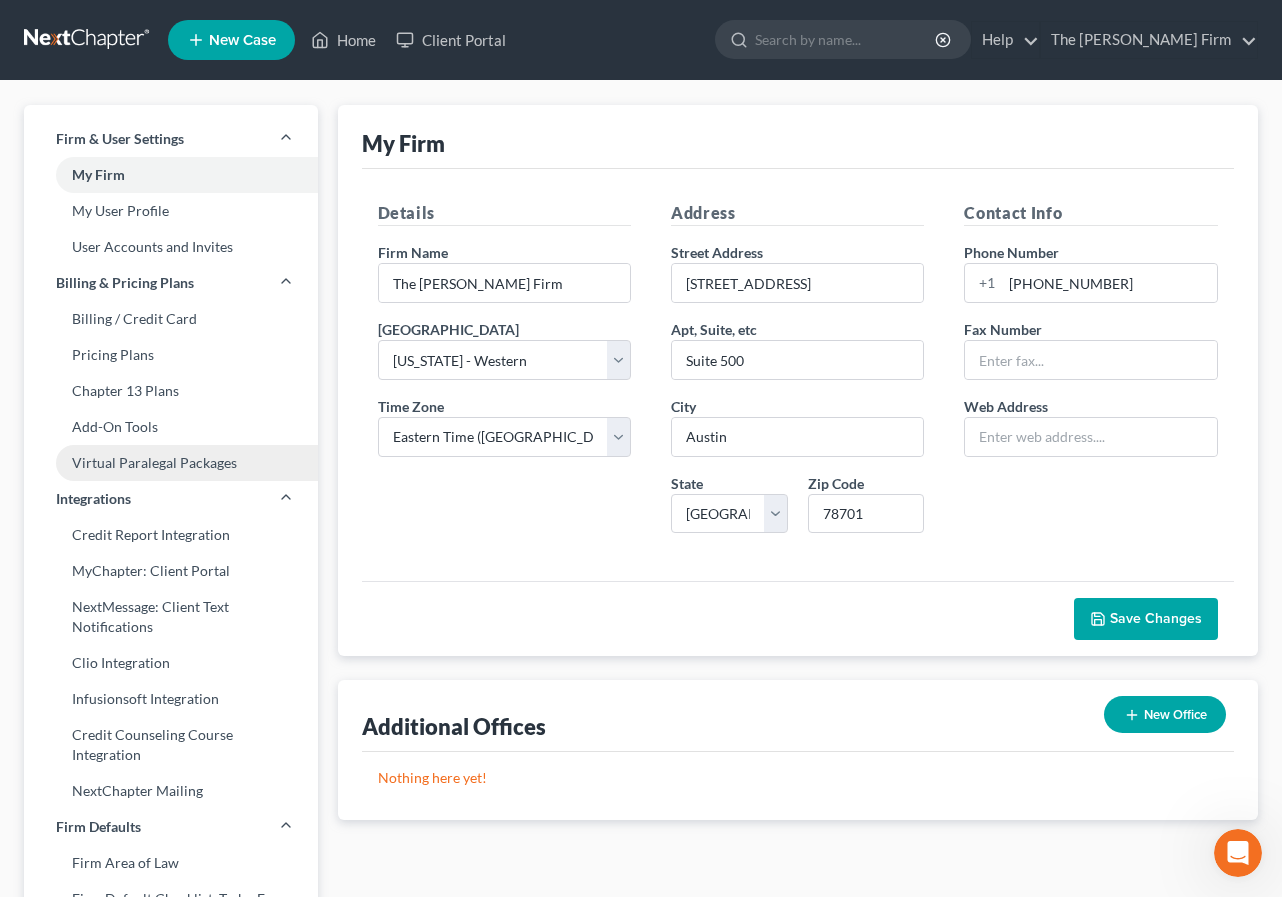 click on "Virtual Paralegal Packages" at bounding box center (171, 463) 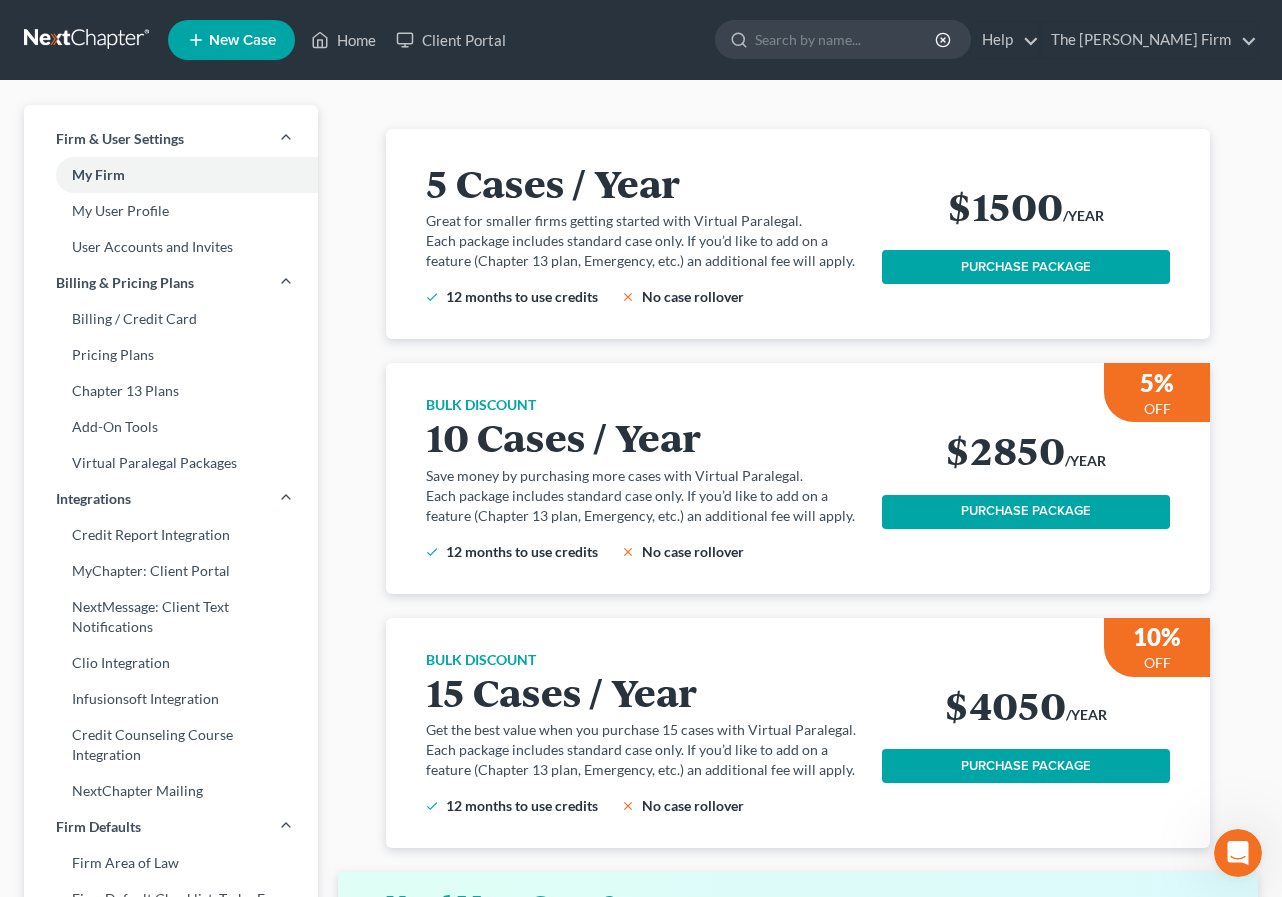 click on "PURCHASE PACKAGE" at bounding box center (1026, 267) 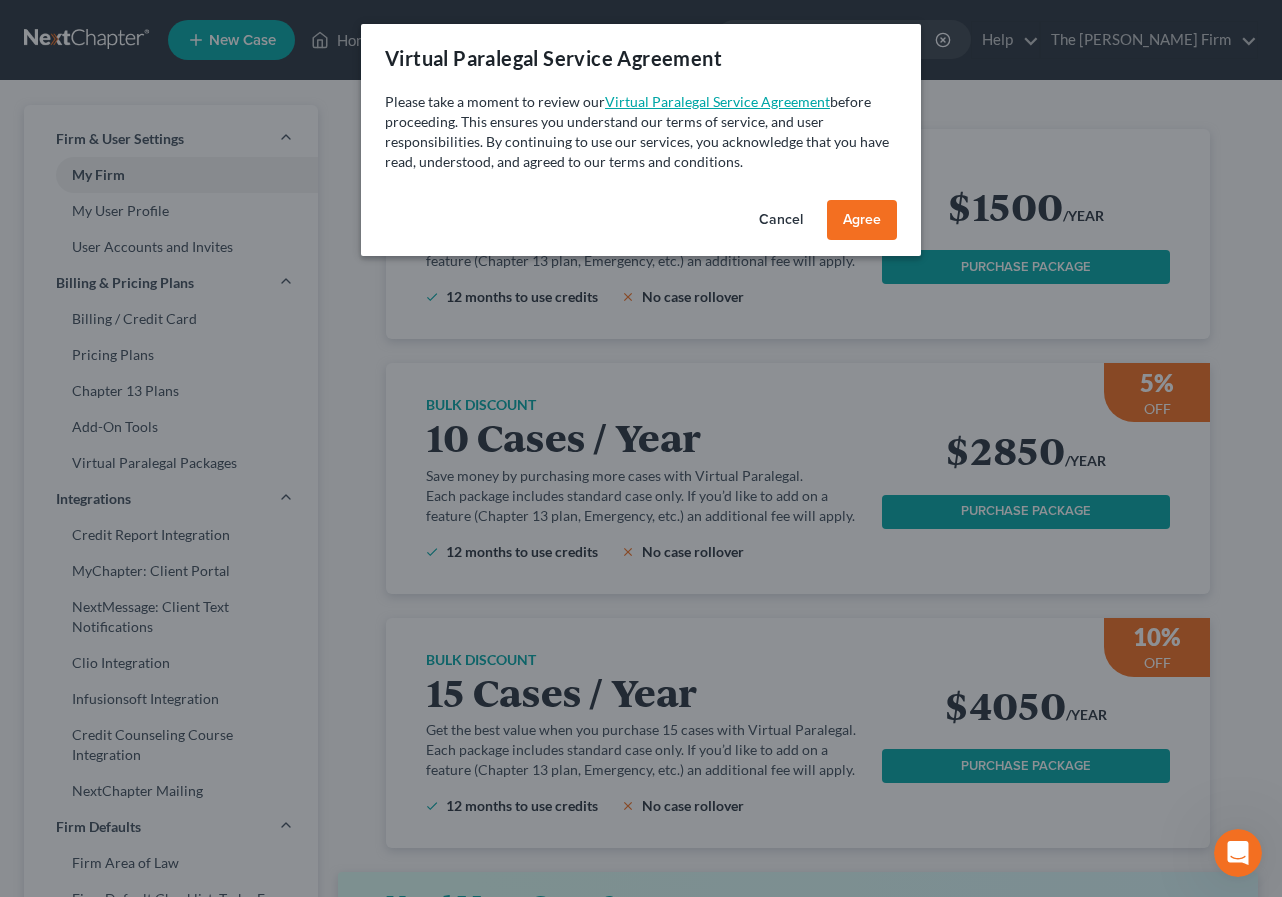 click on "Virtual Paralegal Service Agreement" at bounding box center [717, 101] 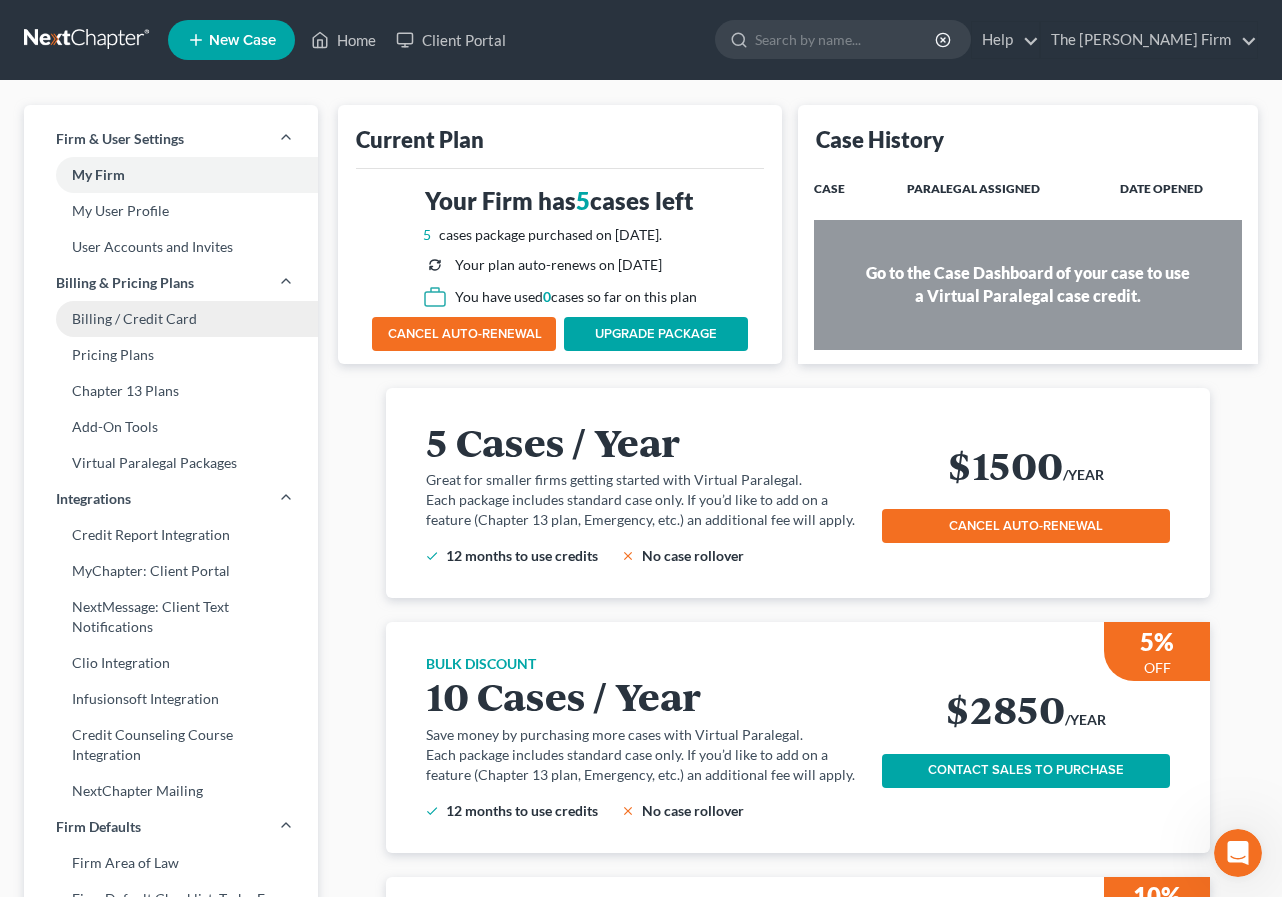 click on "Billing / Credit Card" at bounding box center [171, 319] 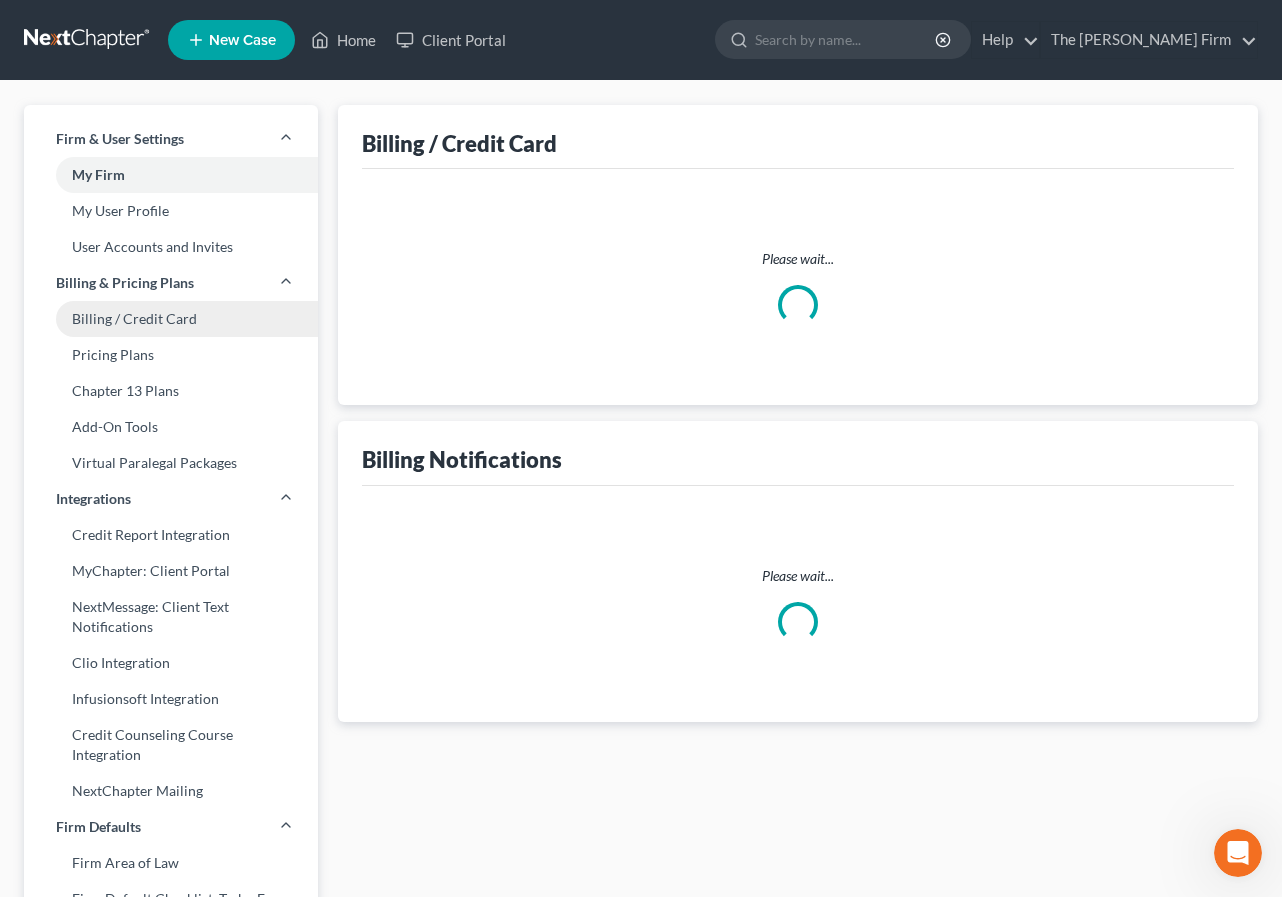 select on "45" 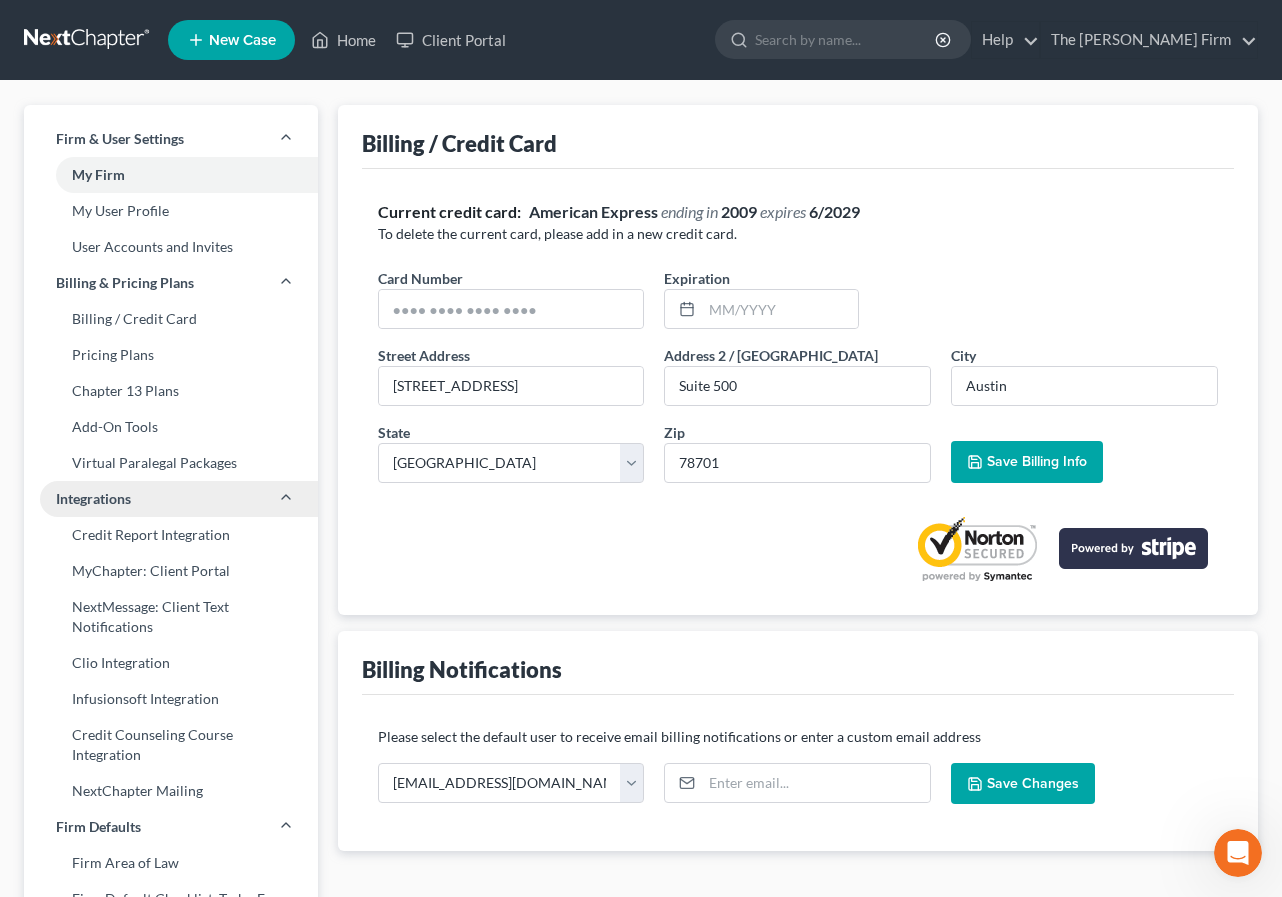 scroll, scrollTop: 0, scrollLeft: 0, axis: both 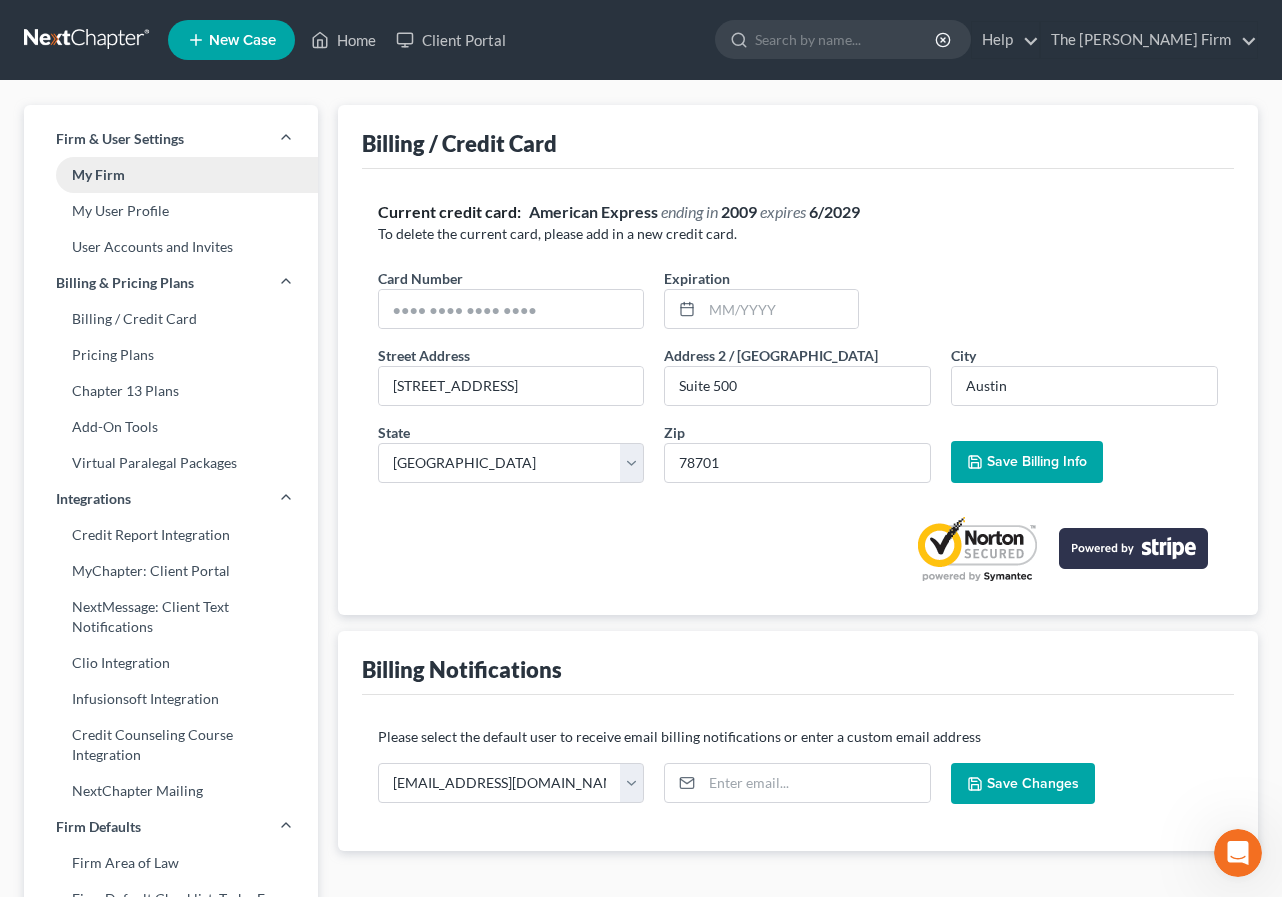 click on "My Firm" at bounding box center (171, 175) 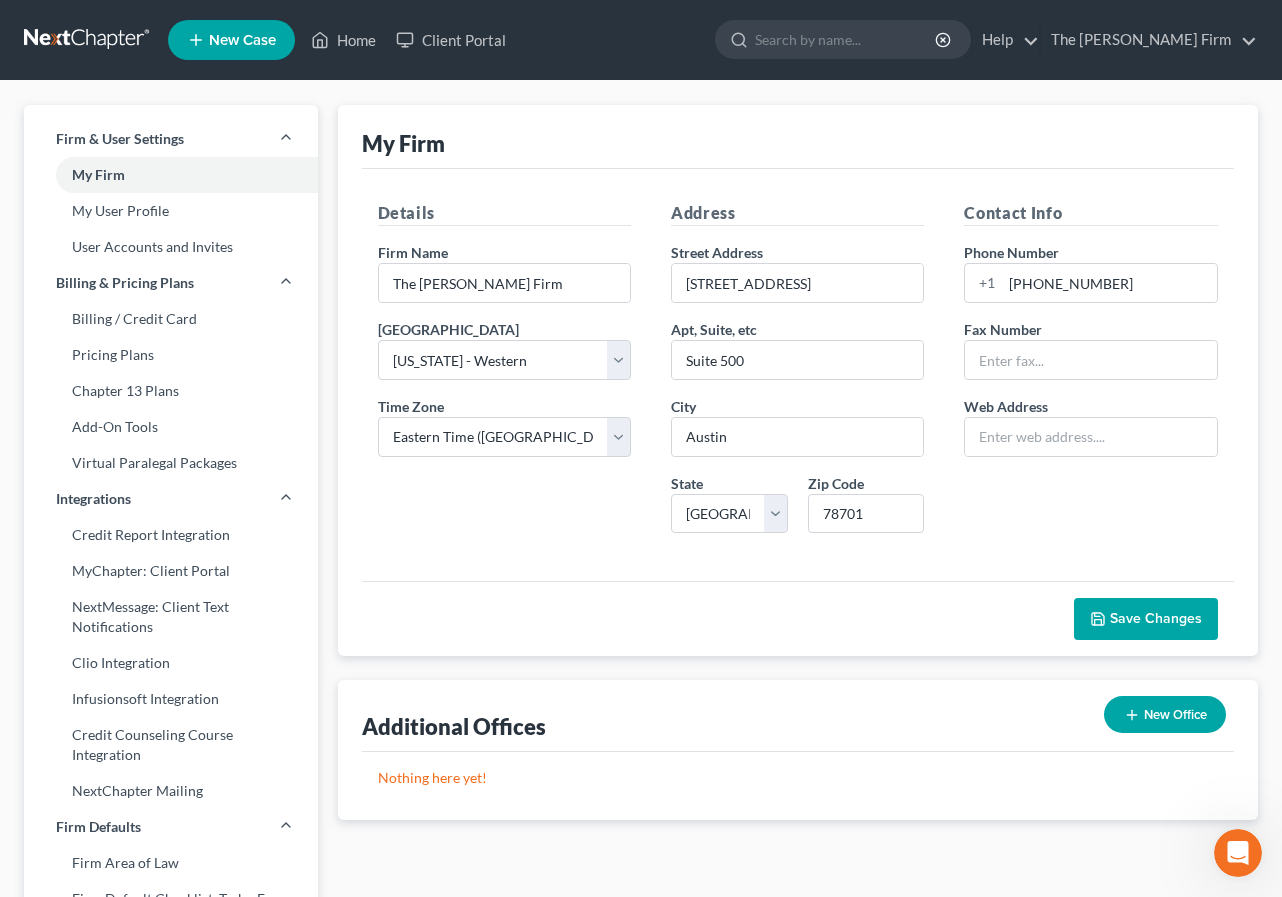 scroll, scrollTop: 0, scrollLeft: 0, axis: both 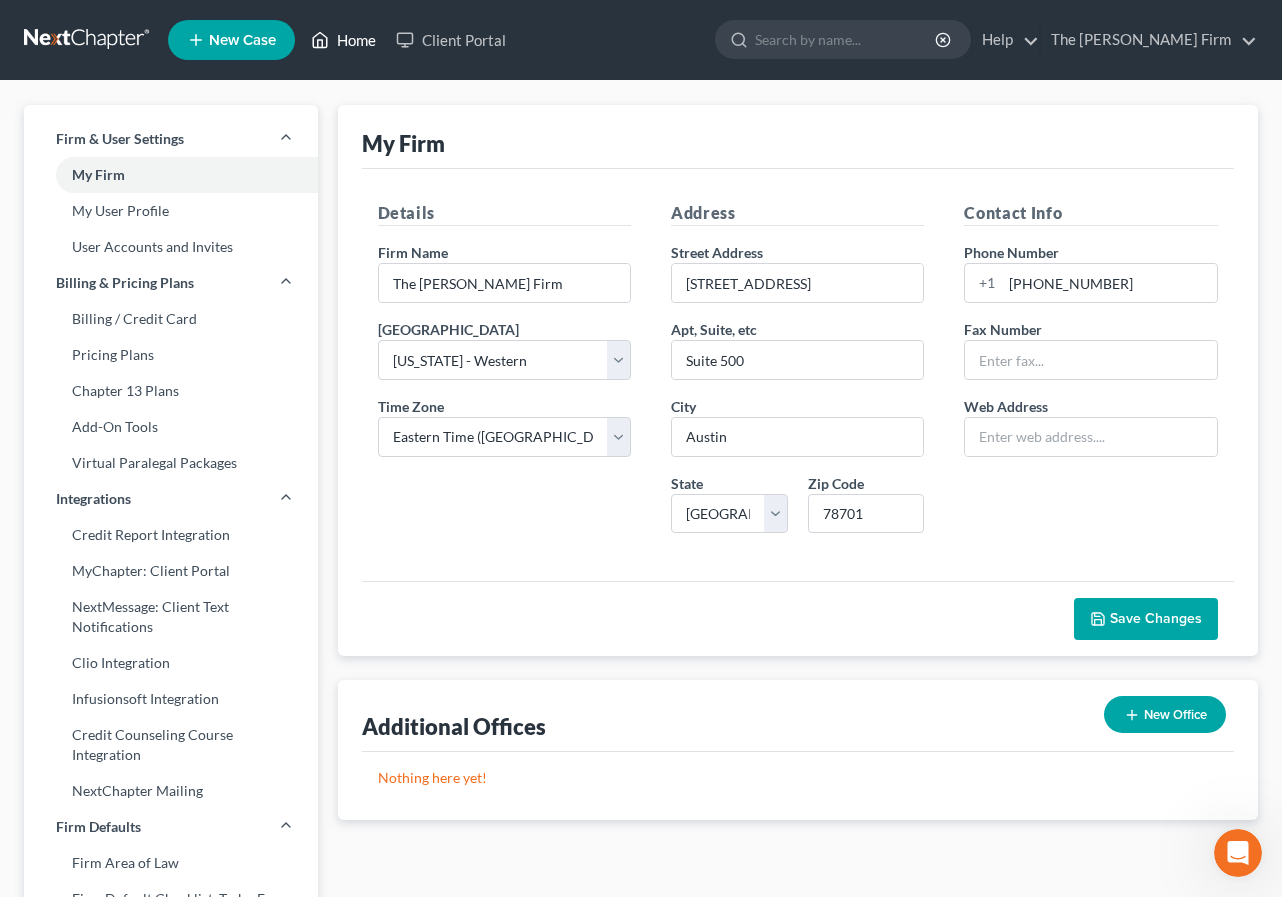 click on "Home" at bounding box center (343, 40) 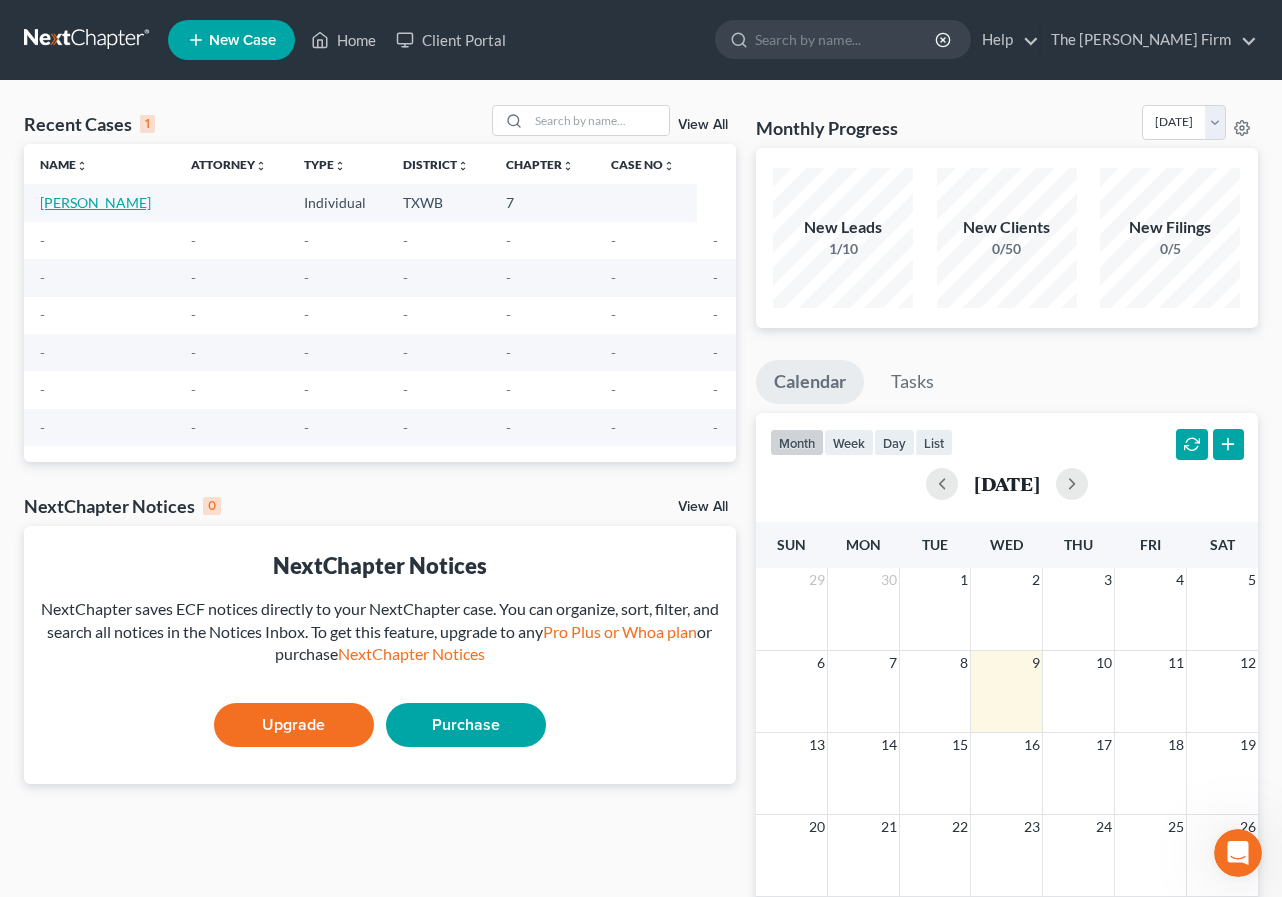 click on "[PERSON_NAME]" at bounding box center (95, 202) 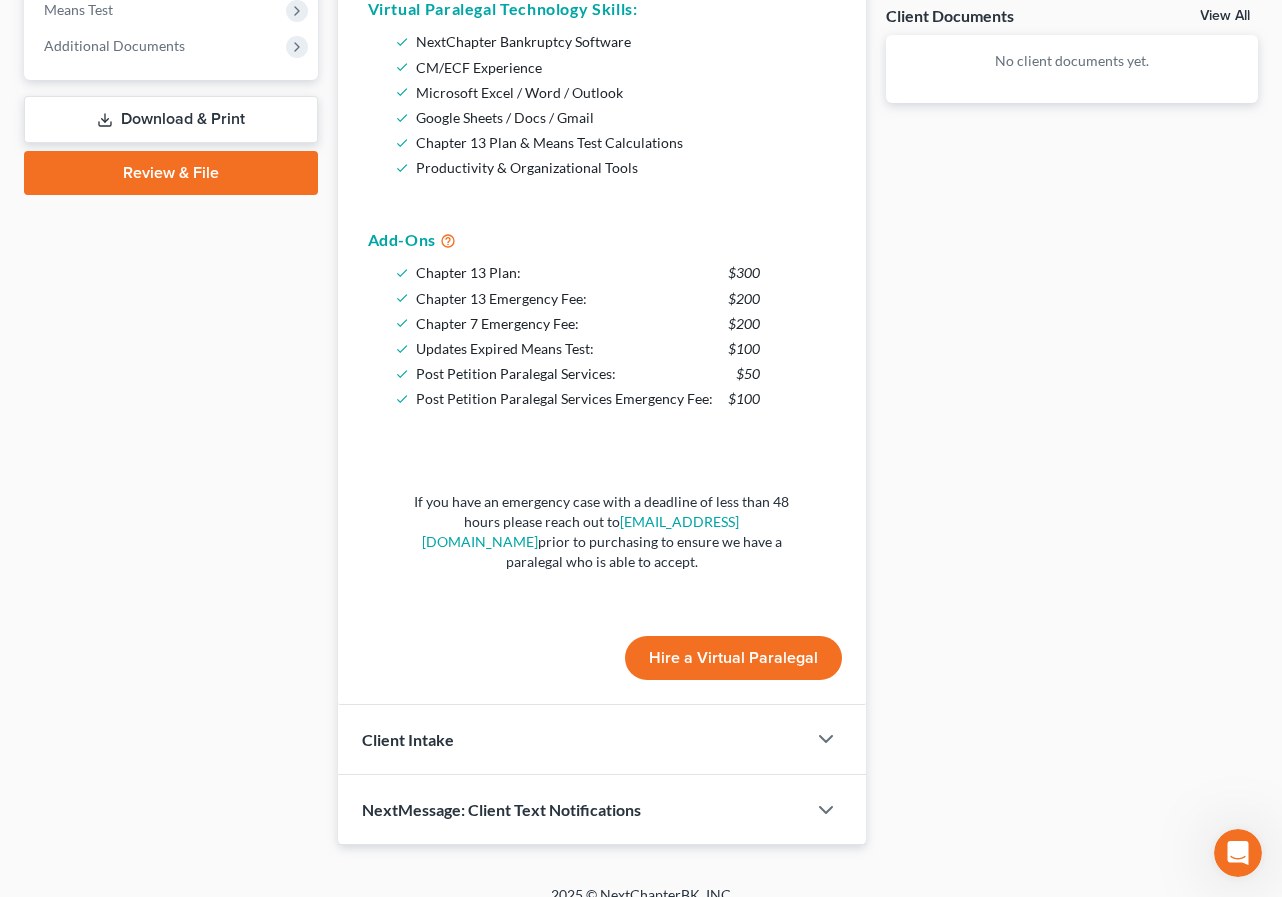 scroll, scrollTop: 791, scrollLeft: 0, axis: vertical 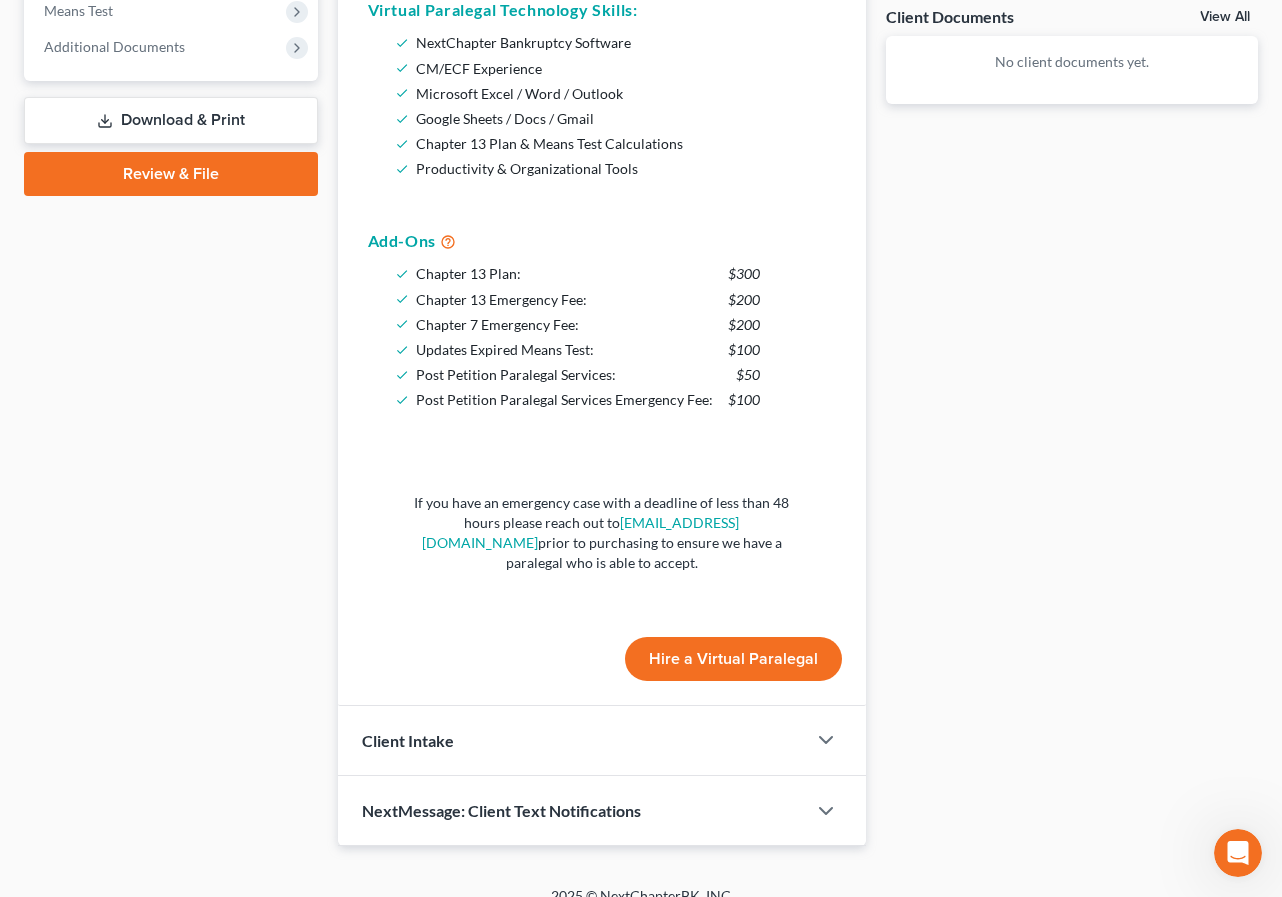 click on "Hire a Virtual Paralegal" at bounding box center (733, 659) 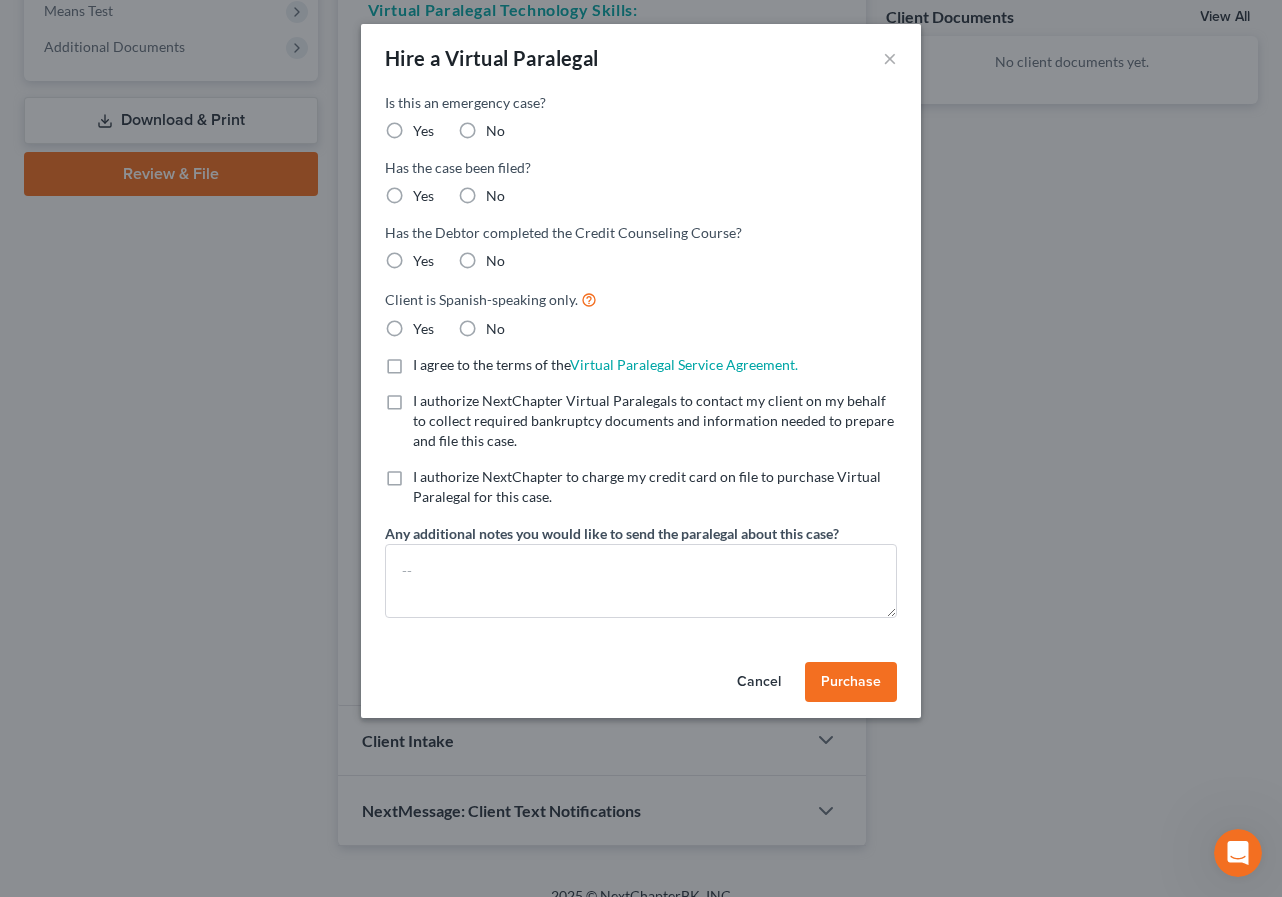 click on "No" at bounding box center (495, 131) 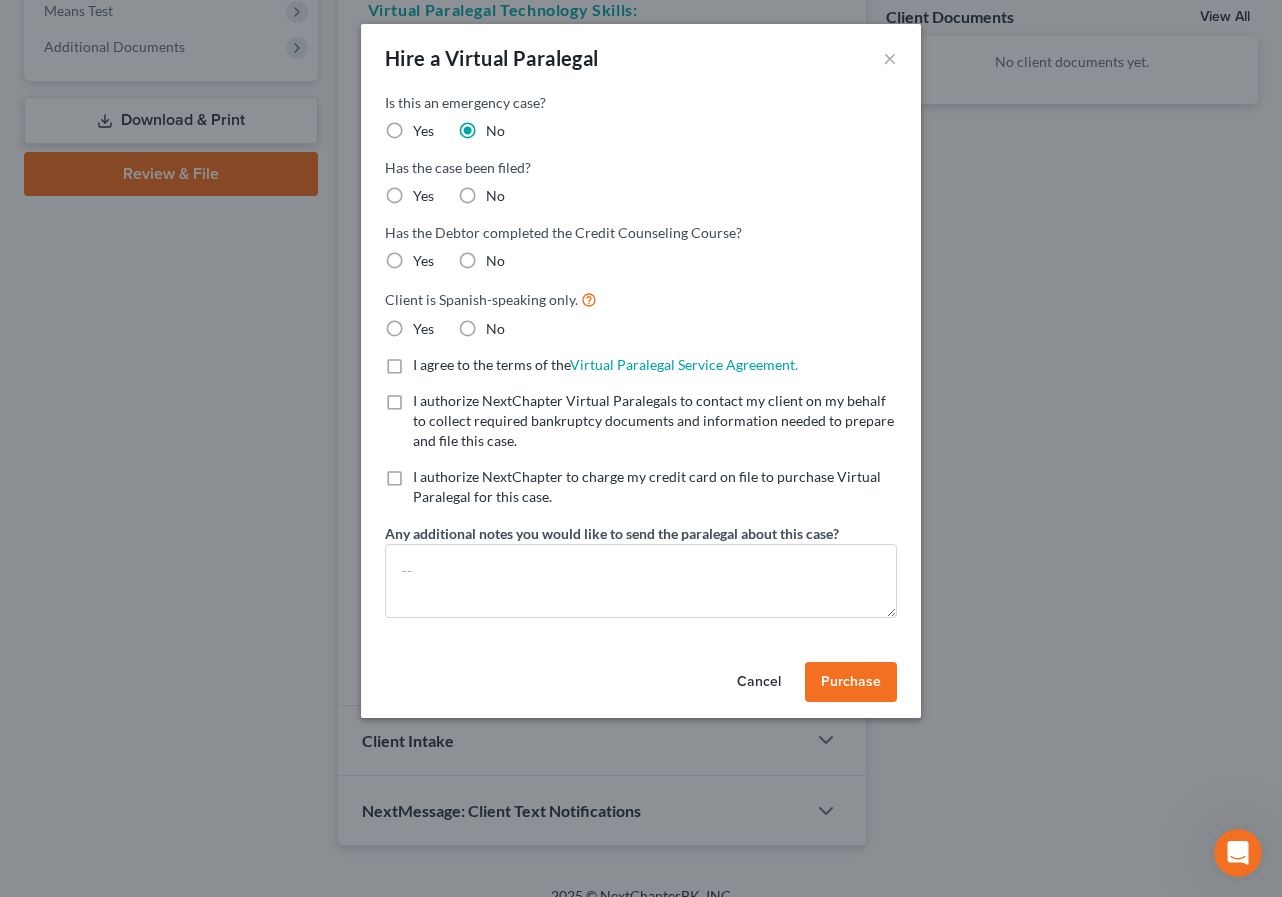 click on "No" at bounding box center [495, 196] 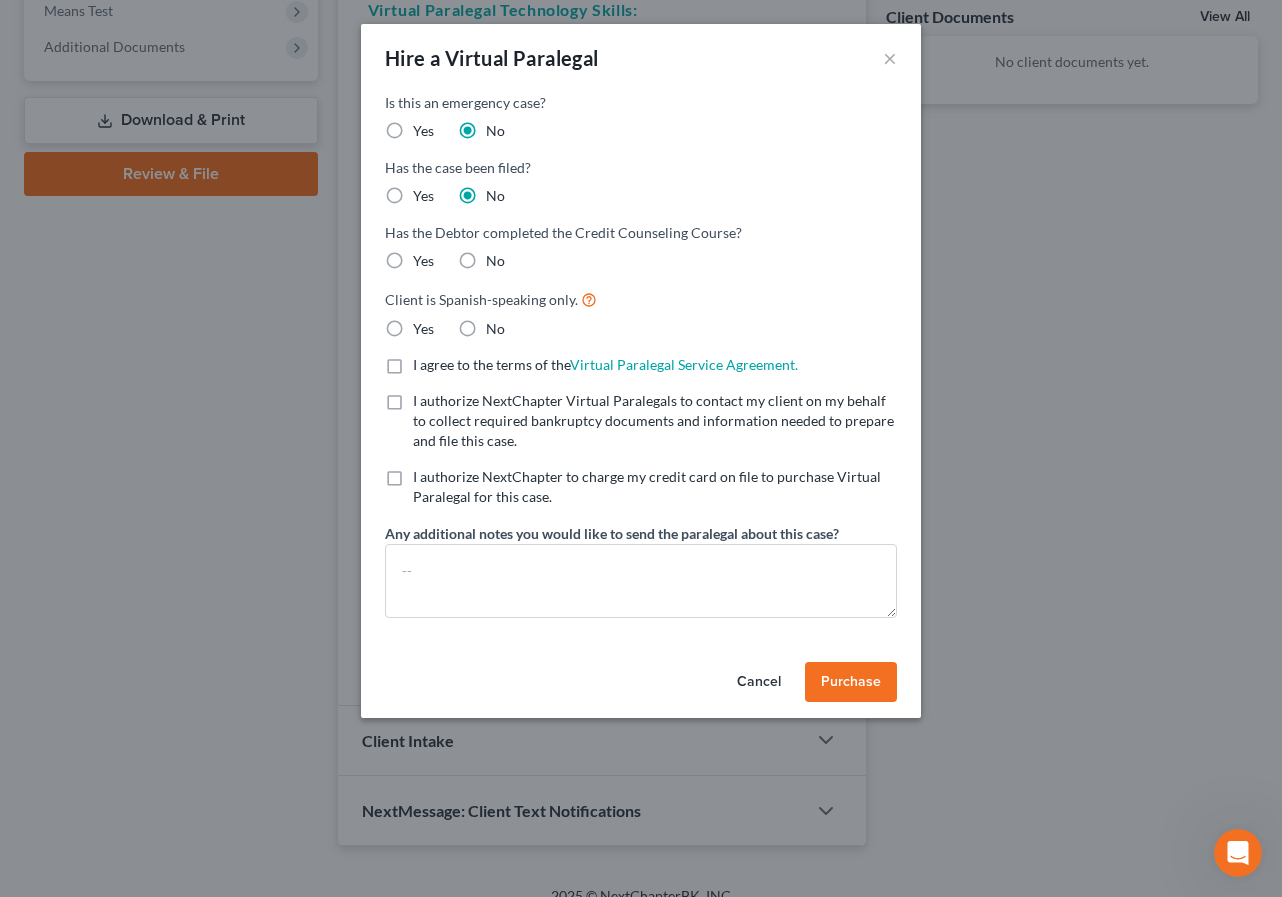 click on "Yes" at bounding box center (423, 261) 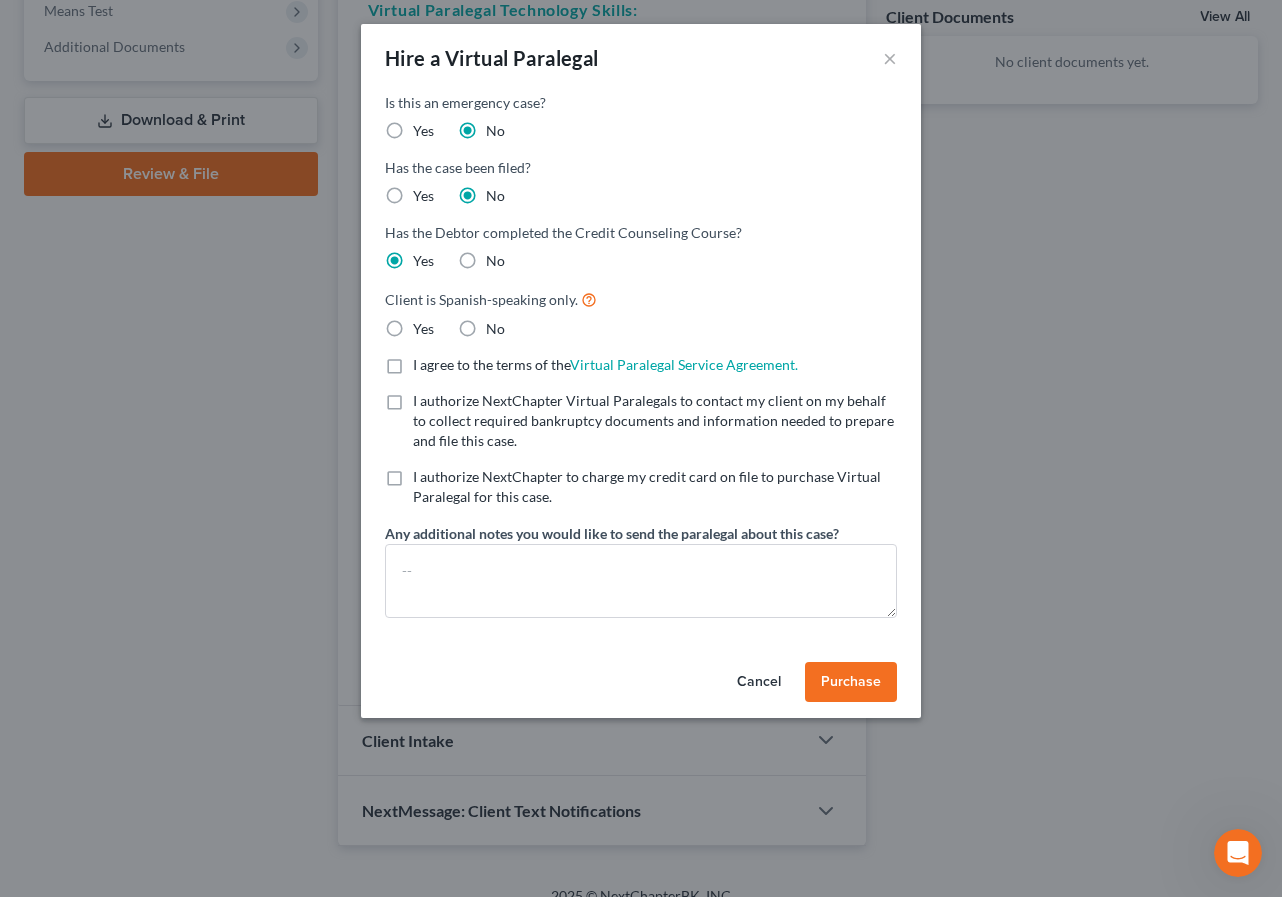 click on "No" at bounding box center (495, 329) 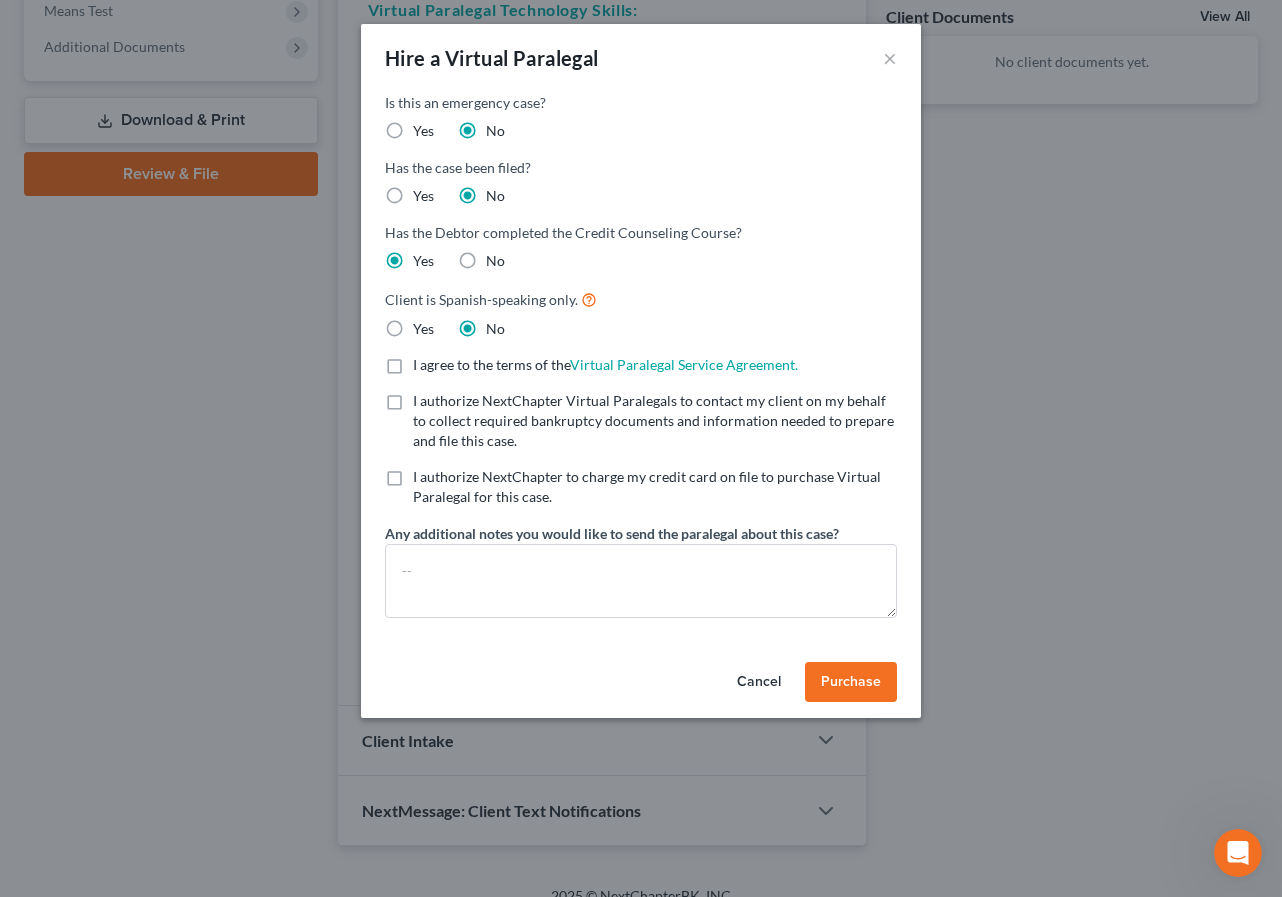 click on "I agree to the terms of the  Virtual Paralegal Service Agreement.   (Updates have been made to the Service Agreement. Please review!)
*
I agree to the terms of the  Virtual Paralegal Service Agreement.
*" at bounding box center (605, 365) 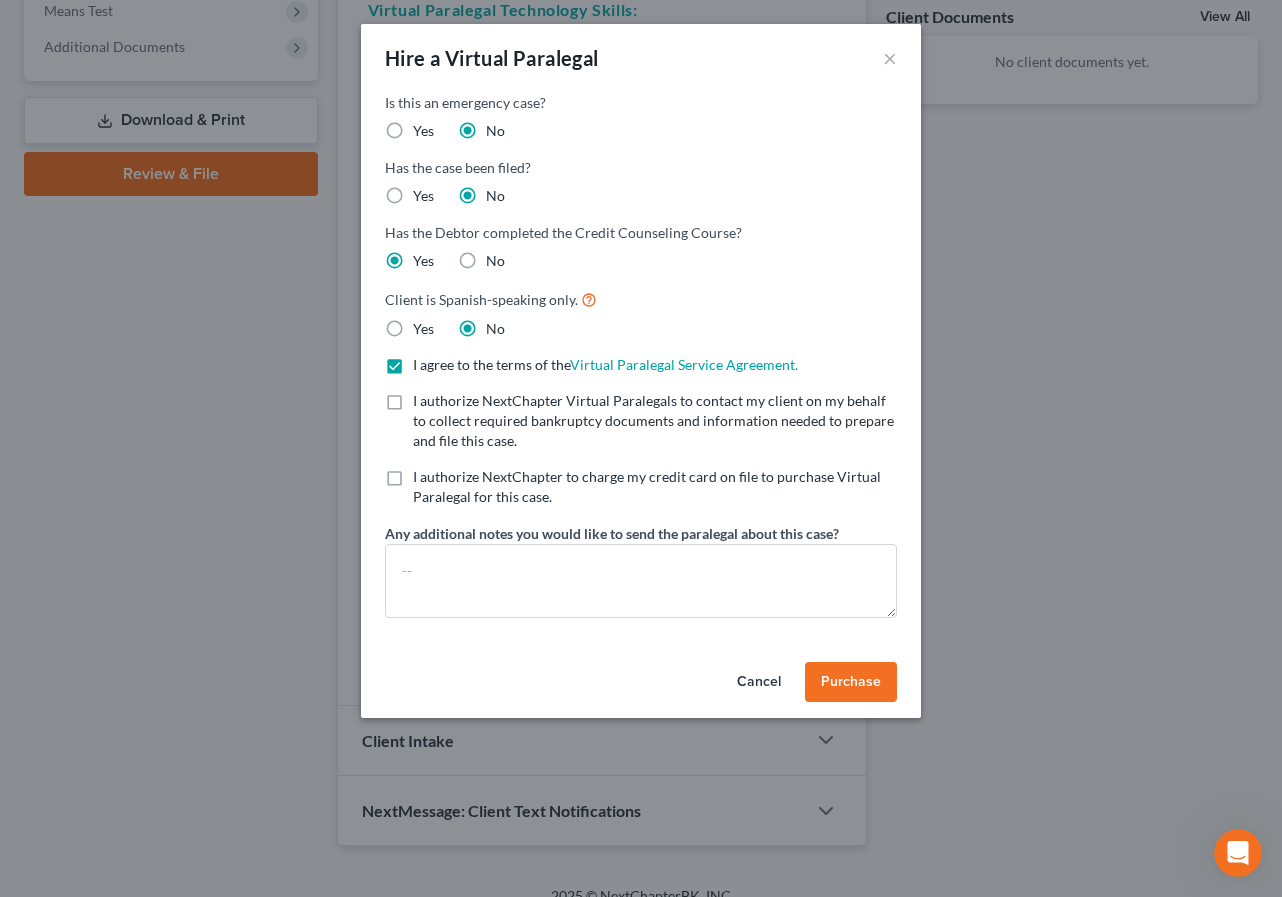 click on "I authorize NextChapter Virtual Paralegals to contact my client on my behalf to collect required bankruptcy documents and information needed to prepare and file this case.
*" at bounding box center (655, 421) 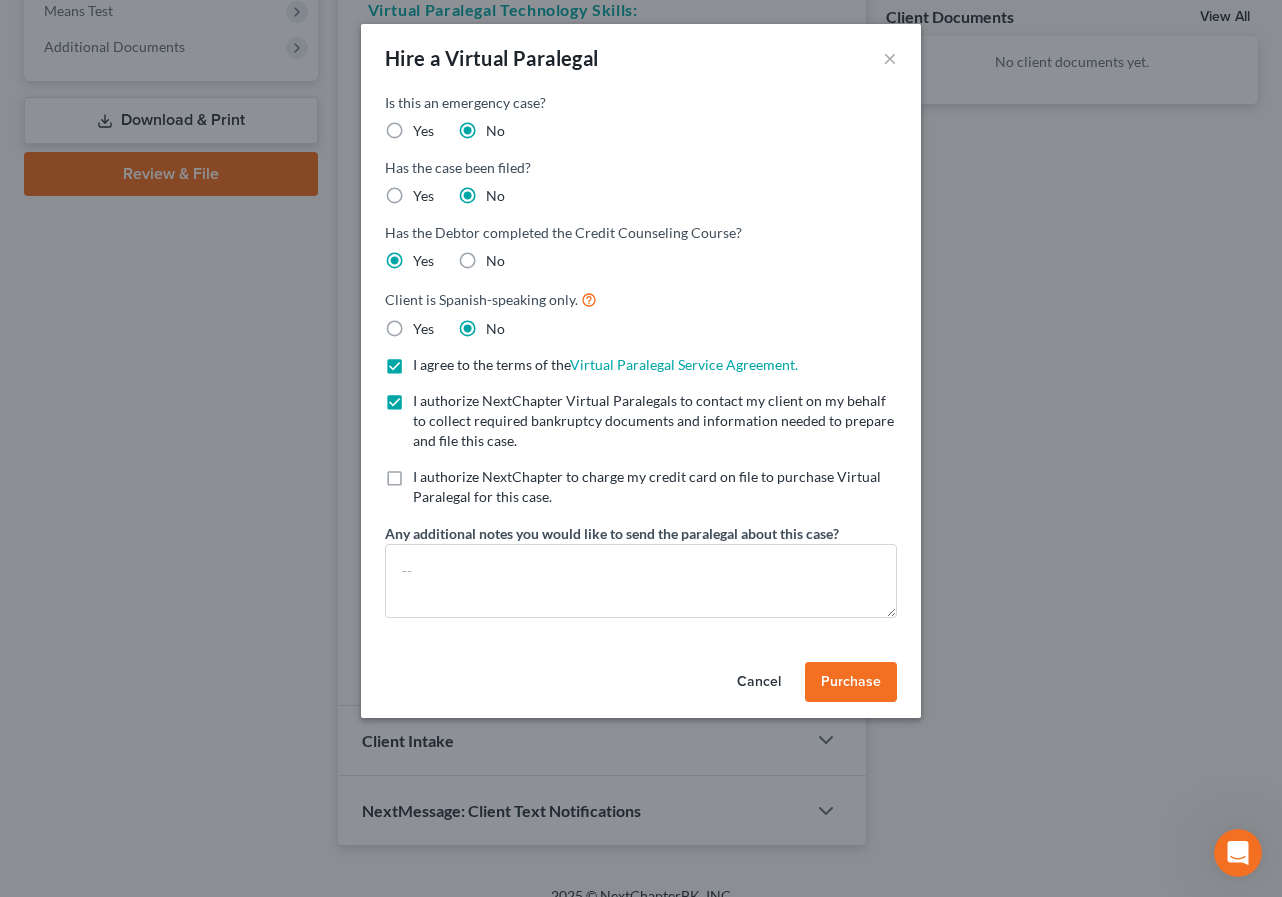 click on "I authorize NextChapter to charge my credit card on file to purchase Virtual Paralegal for this case.
*" at bounding box center [655, 487] 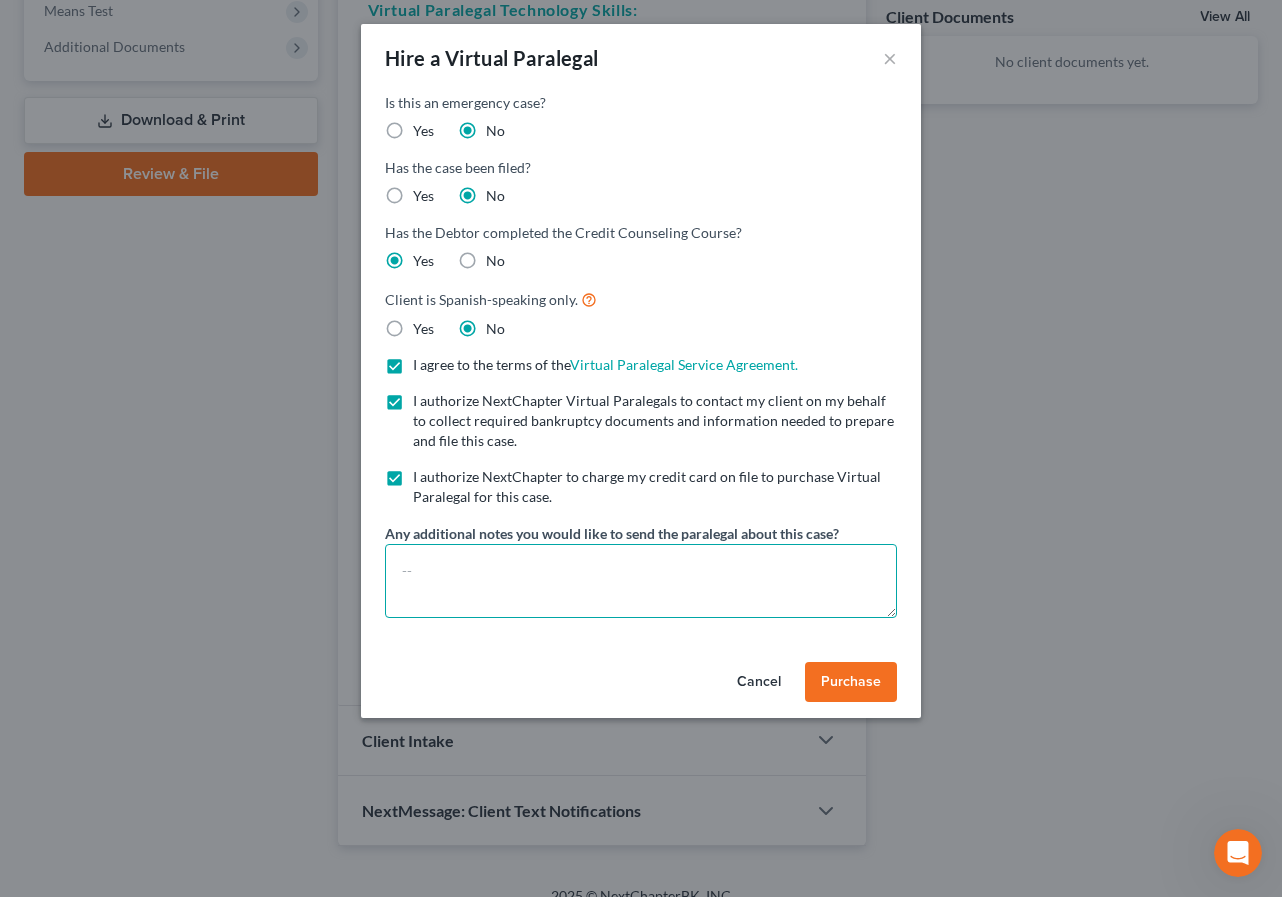 click at bounding box center [641, 581] 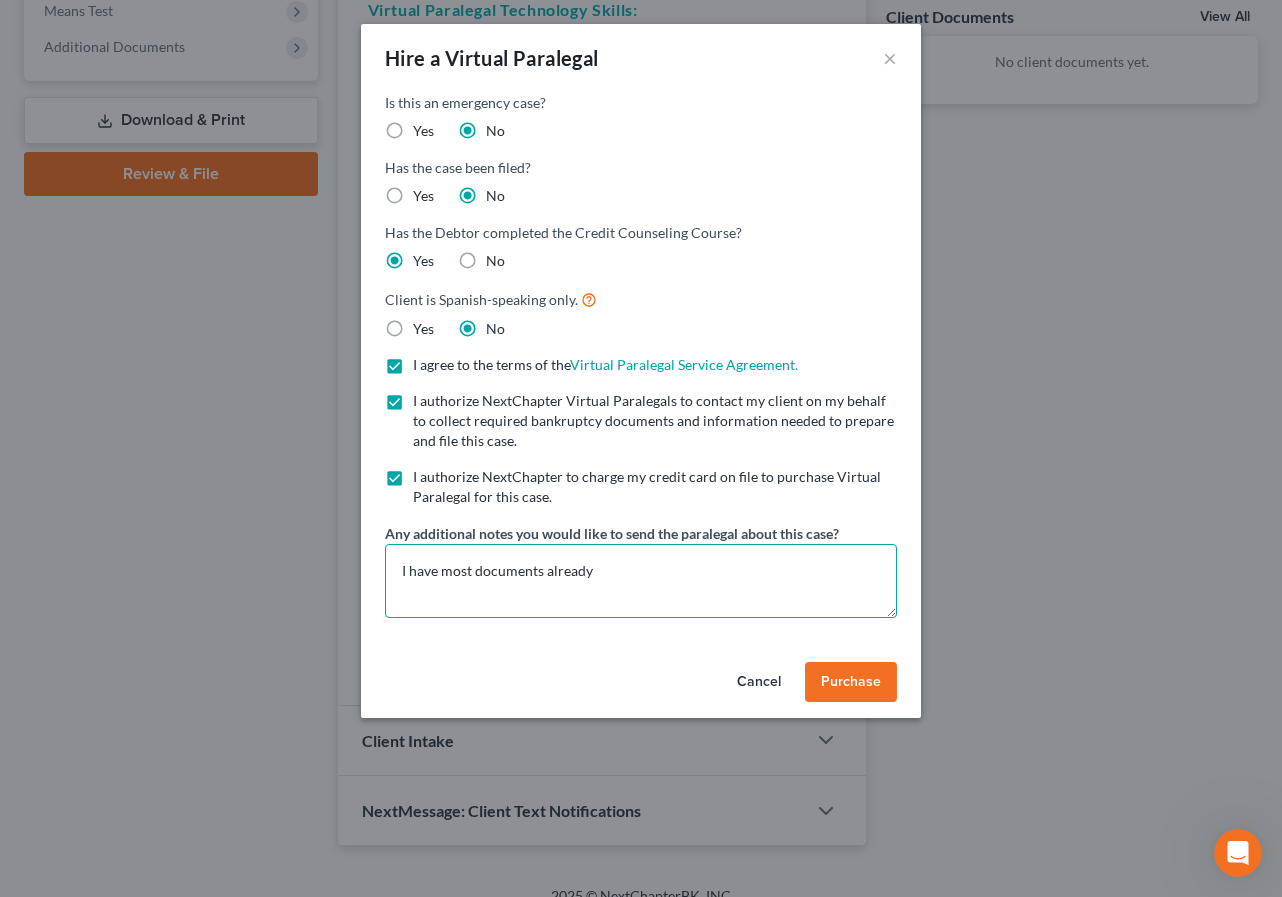 type on "I have most documents already" 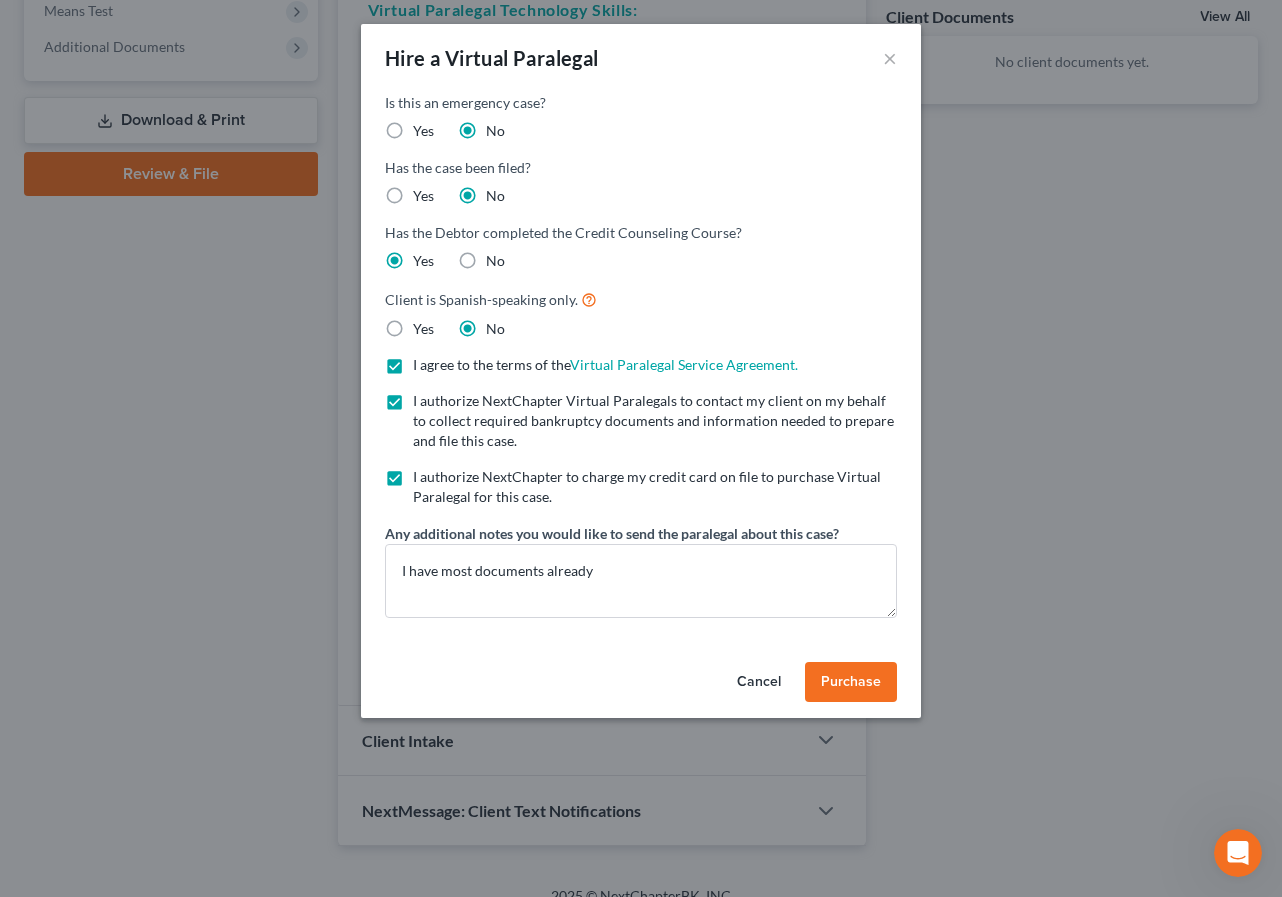 click on "Purchase" at bounding box center (851, 682) 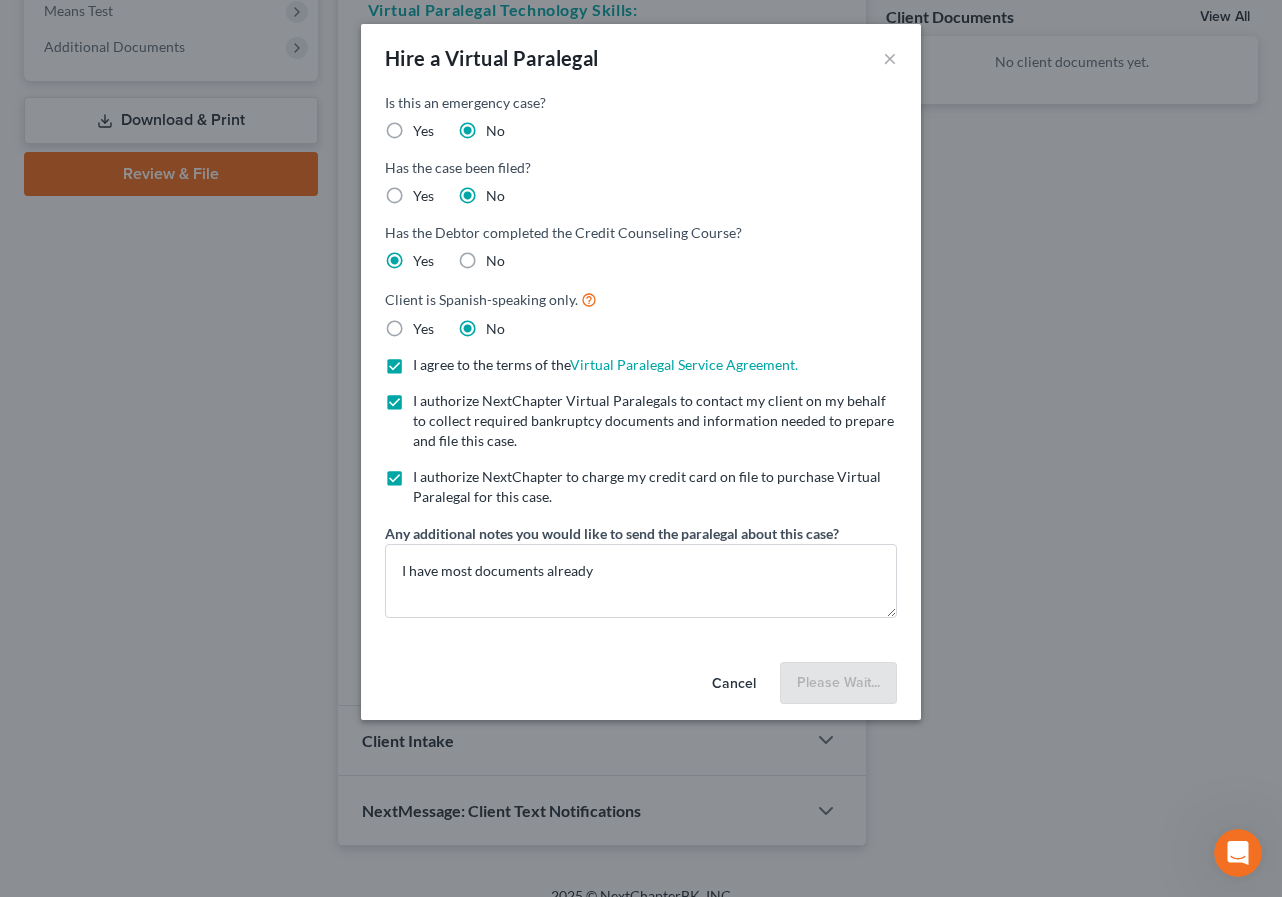 scroll, scrollTop: 481, scrollLeft: 0, axis: vertical 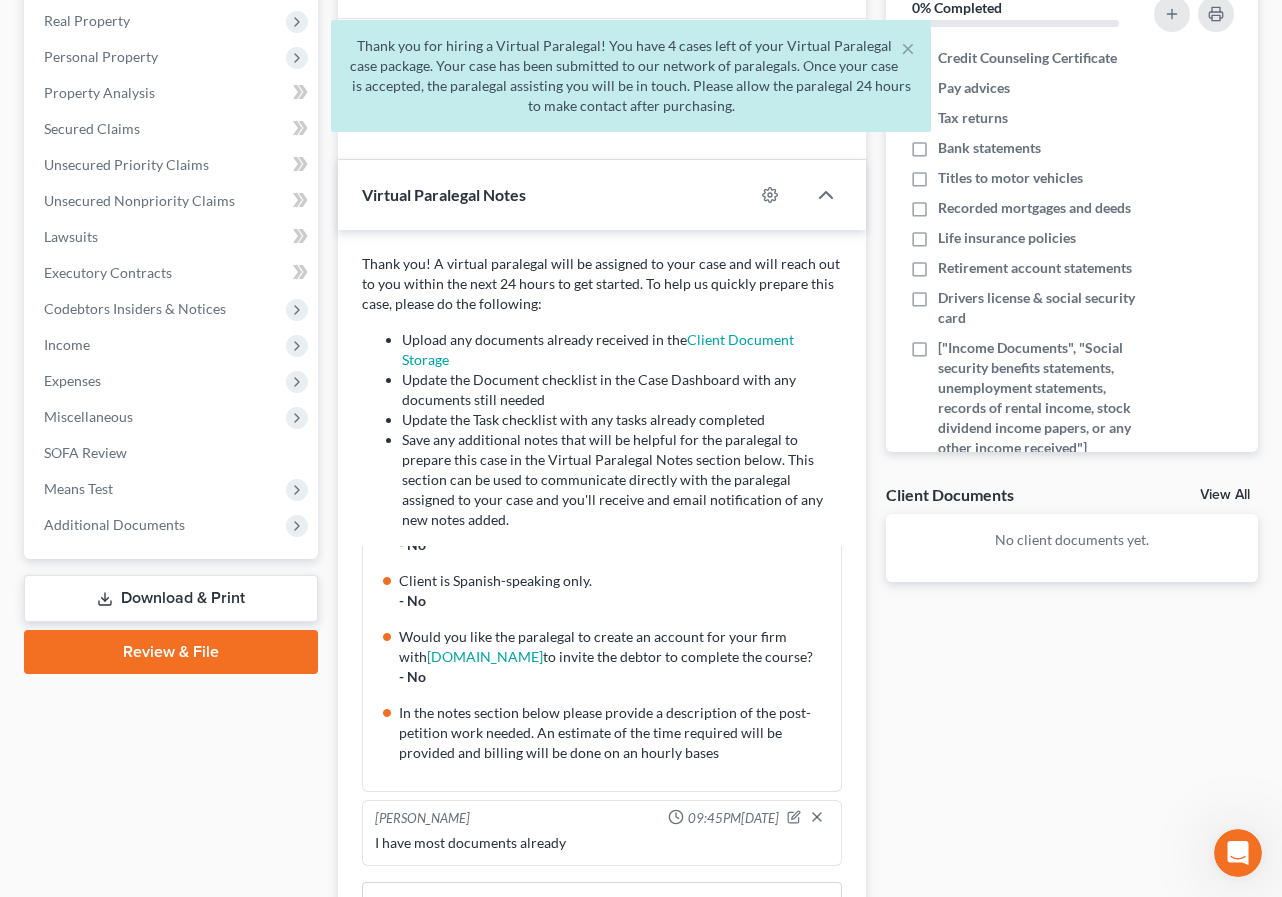 click on "No client documents yet." at bounding box center (1072, 540) 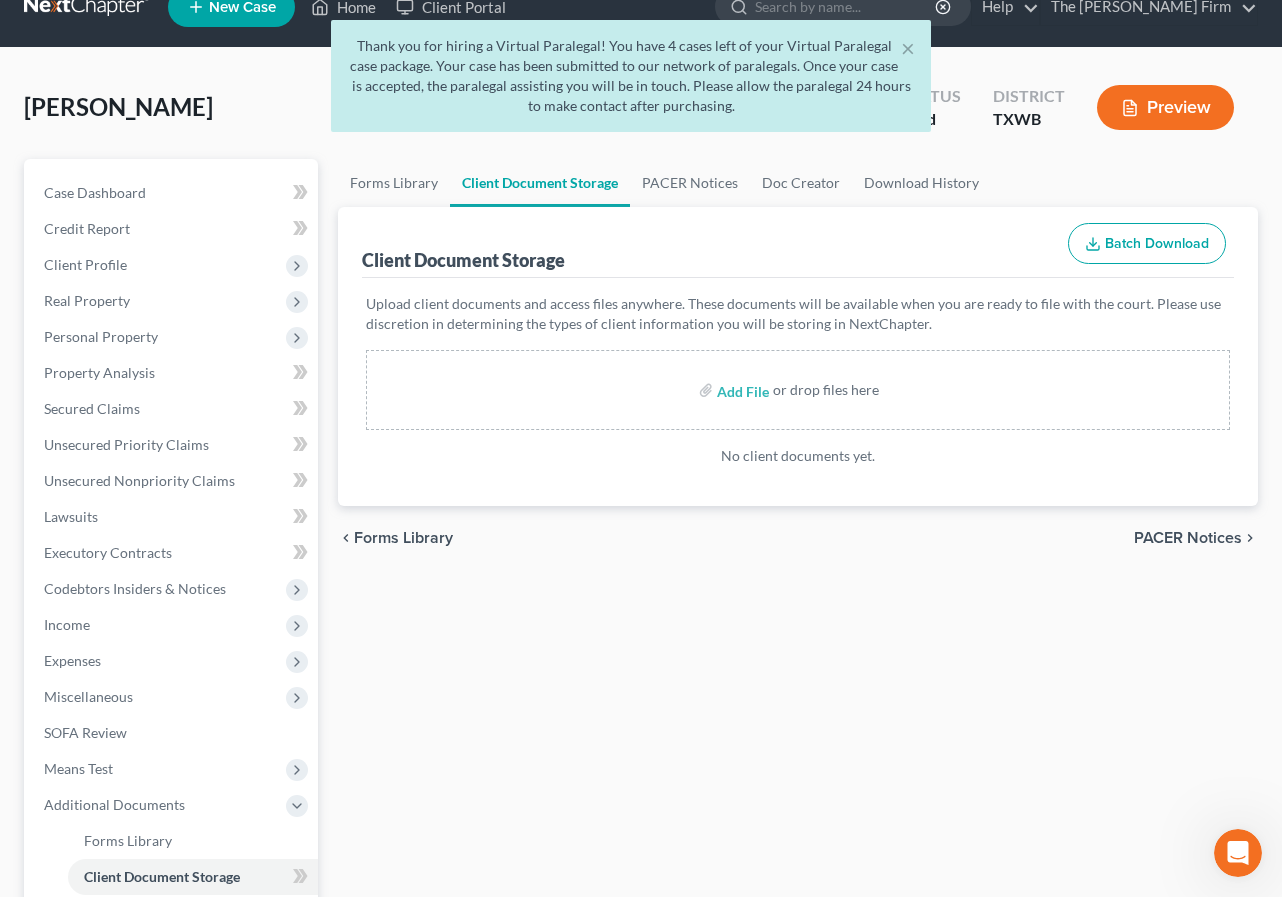 scroll, scrollTop: 0, scrollLeft: 0, axis: both 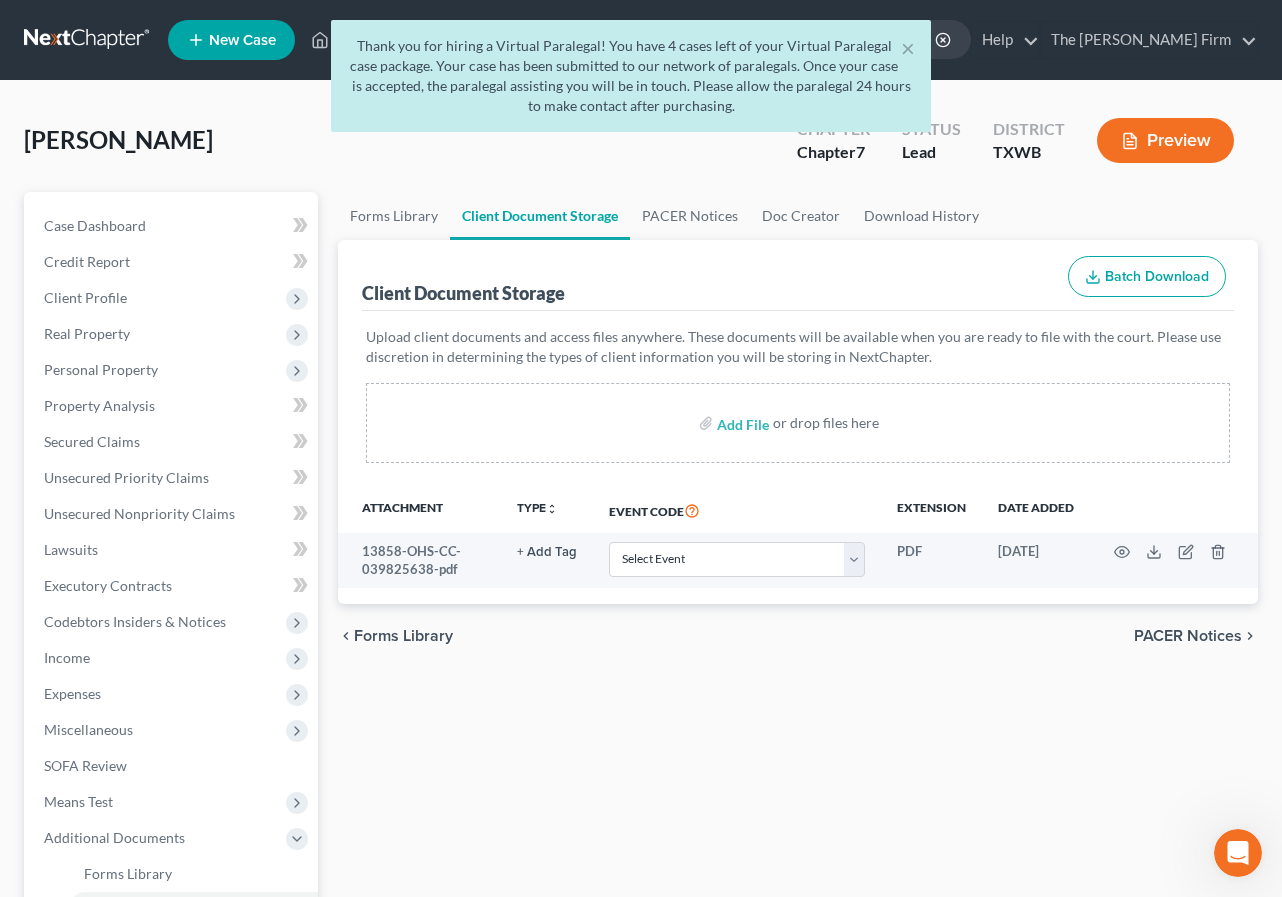 click on "Batch Download" at bounding box center [1157, 276] 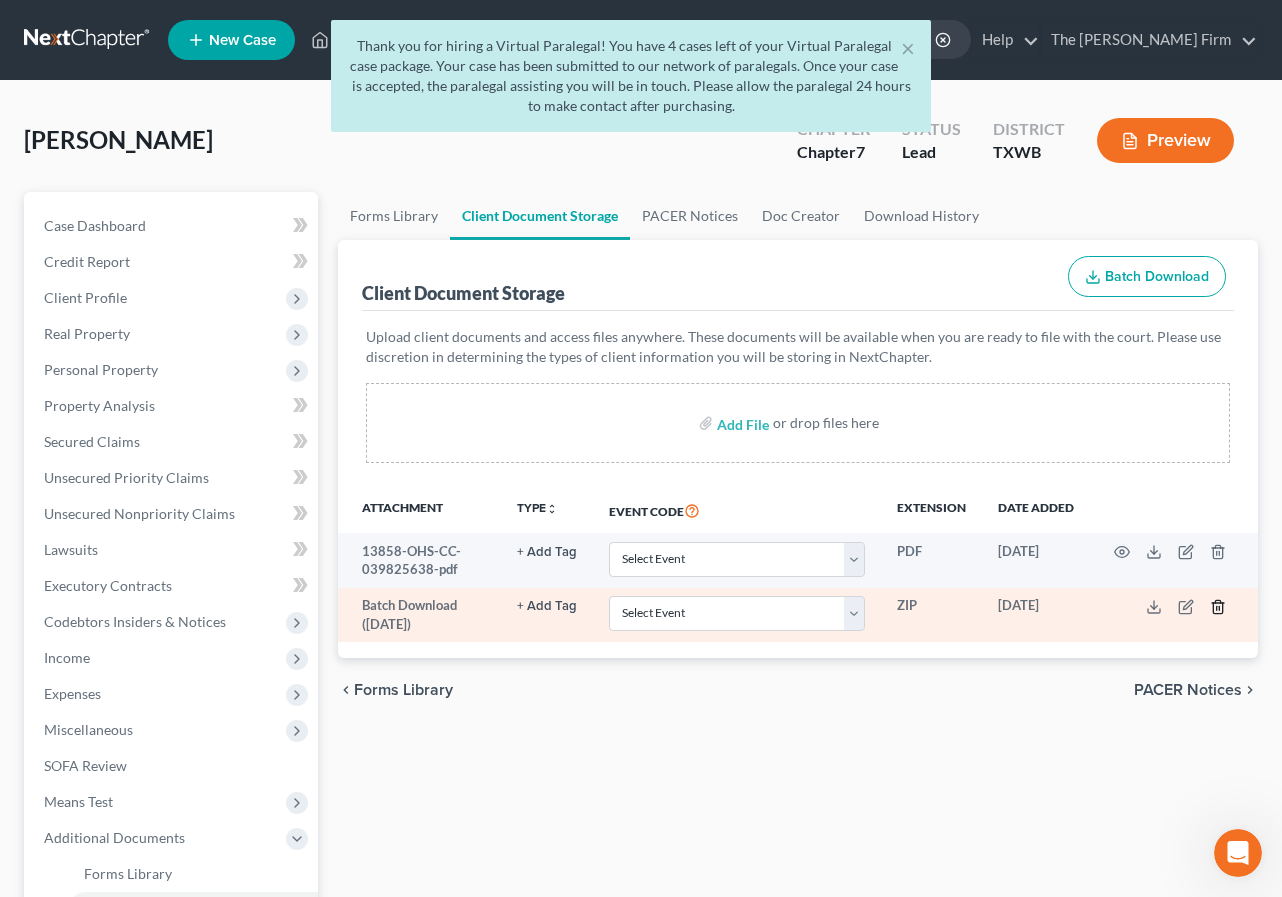 click 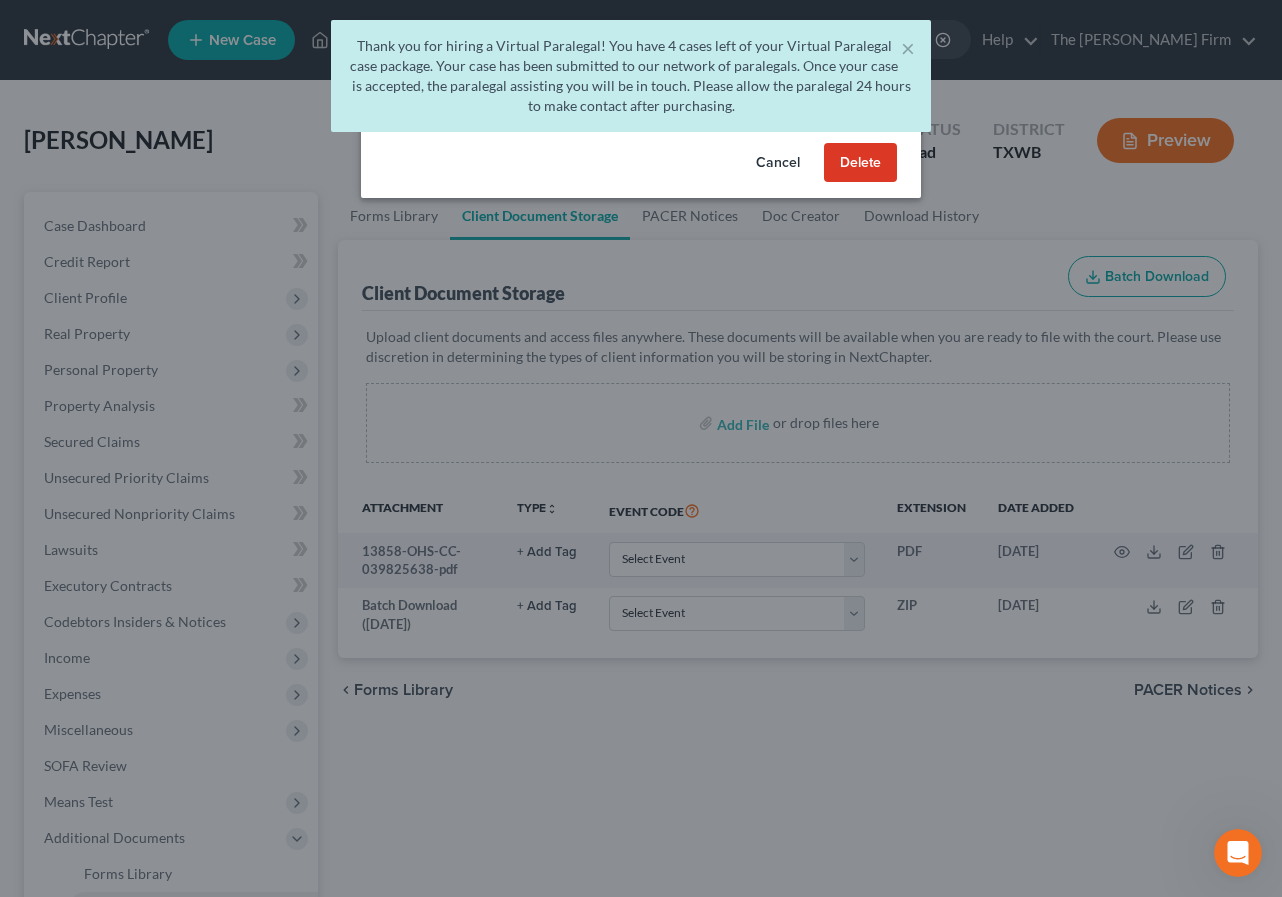 click on "Delete" at bounding box center [860, 163] 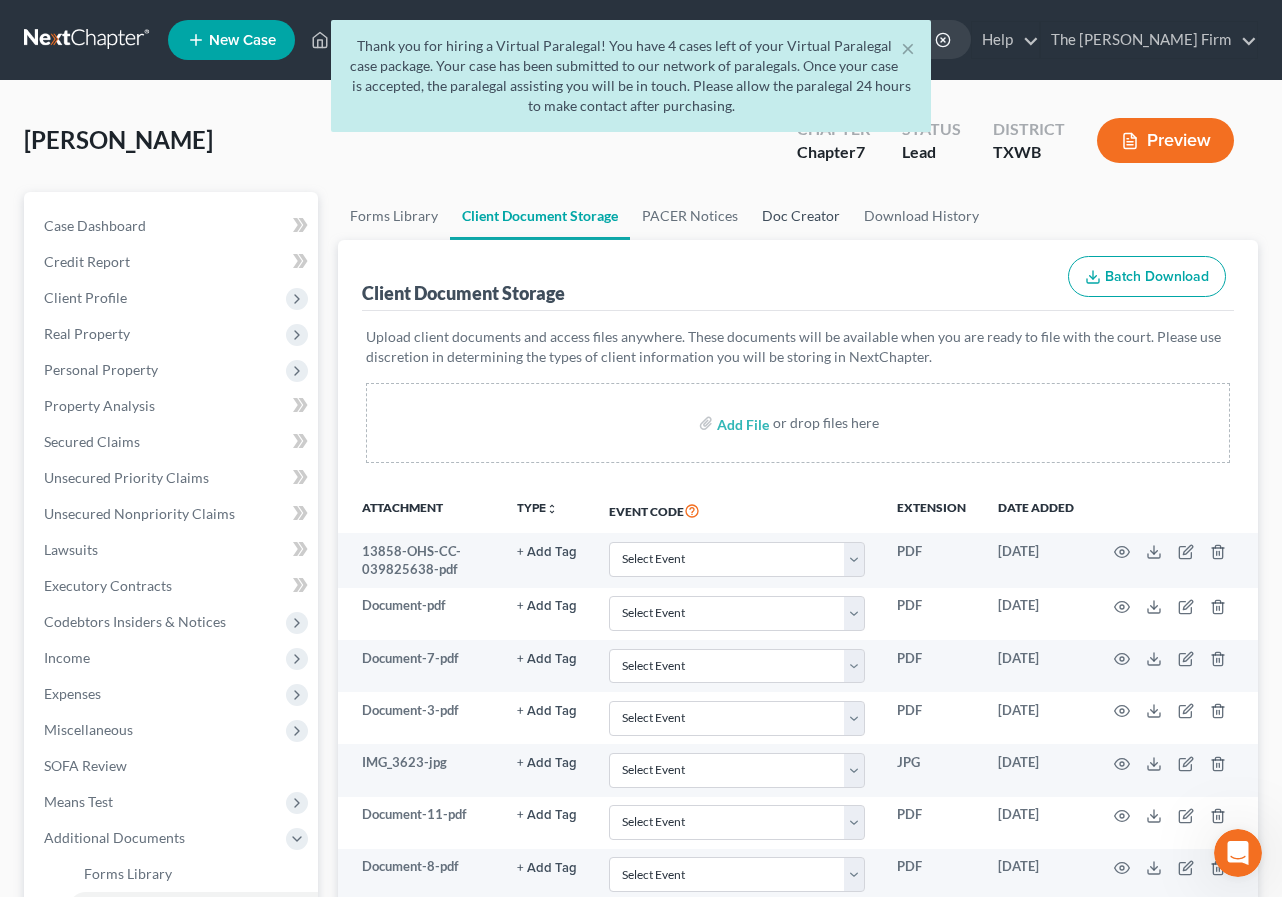 click on "Doc Creator" at bounding box center [801, 216] 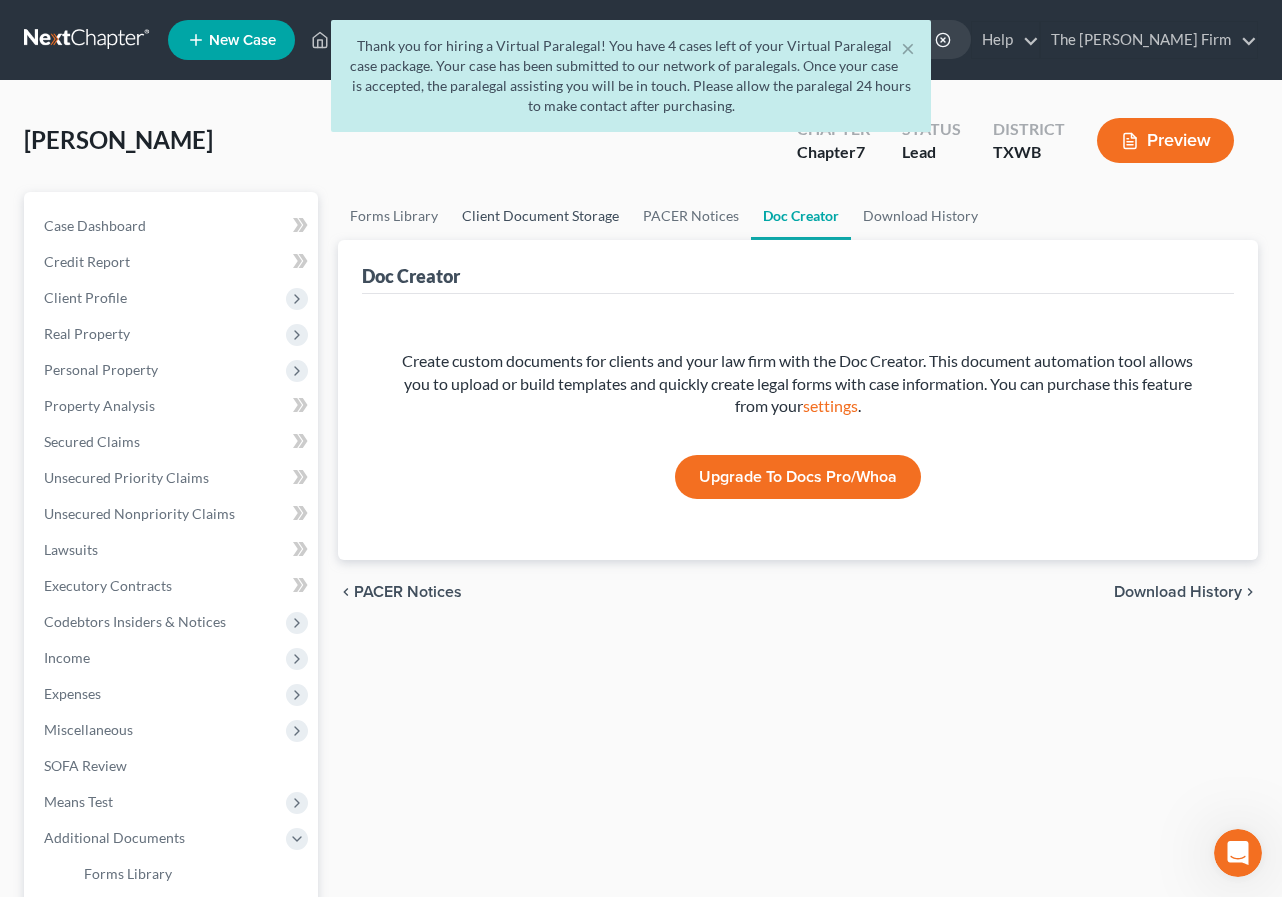 click on "Client Document Storage" at bounding box center (540, 216) 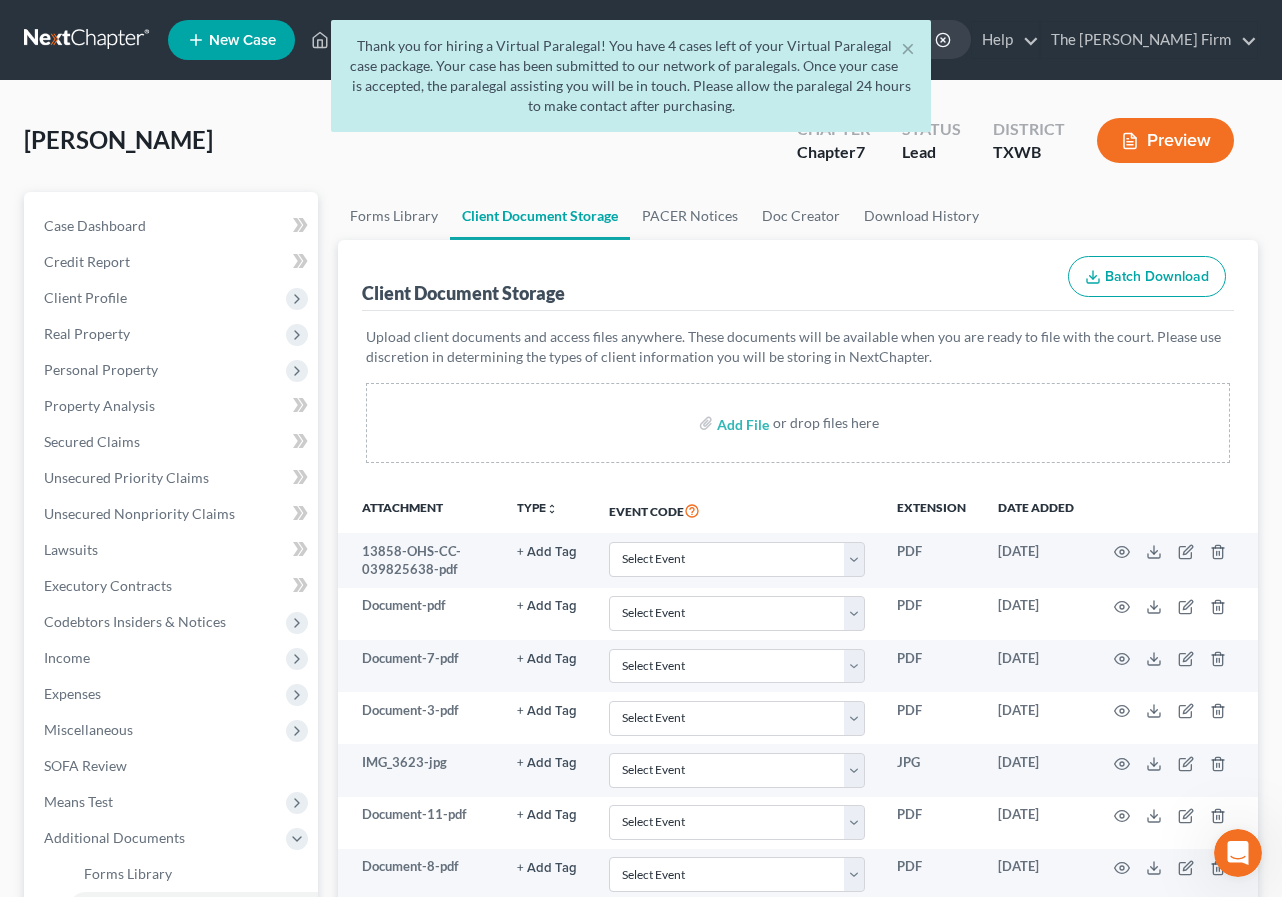 scroll, scrollTop: 0, scrollLeft: 0, axis: both 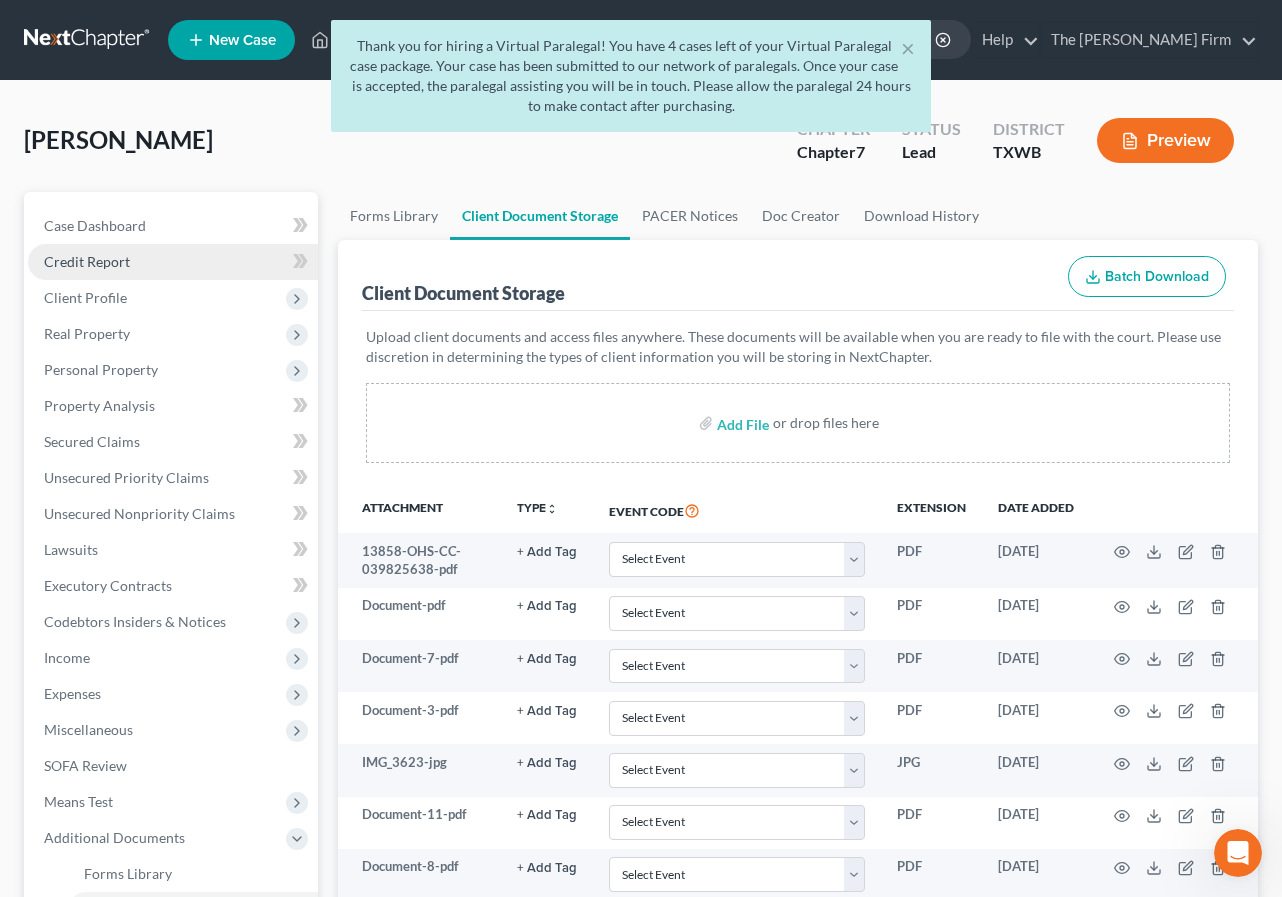 click on "Credit Report" at bounding box center [173, 262] 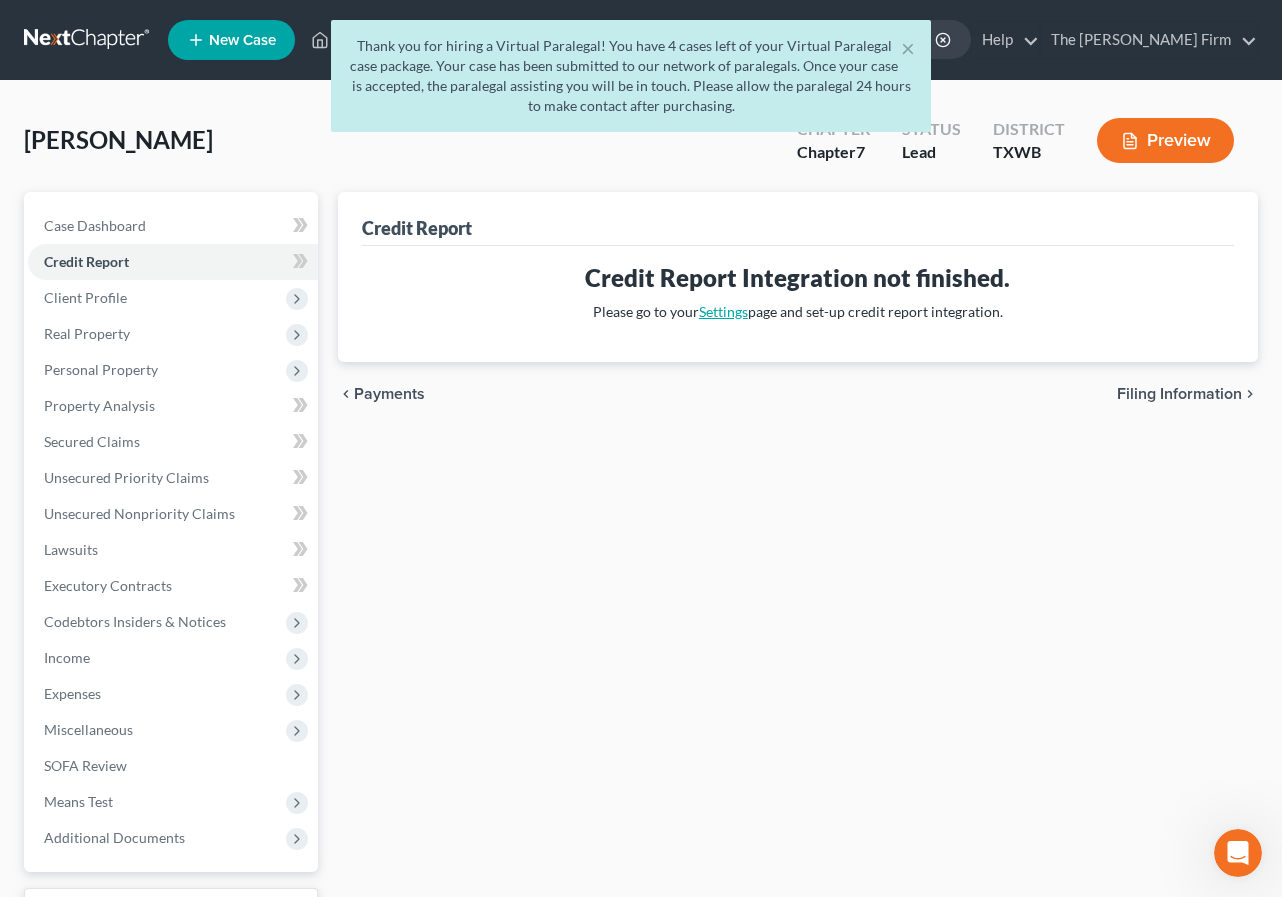click on "Settings" at bounding box center [723, 311] 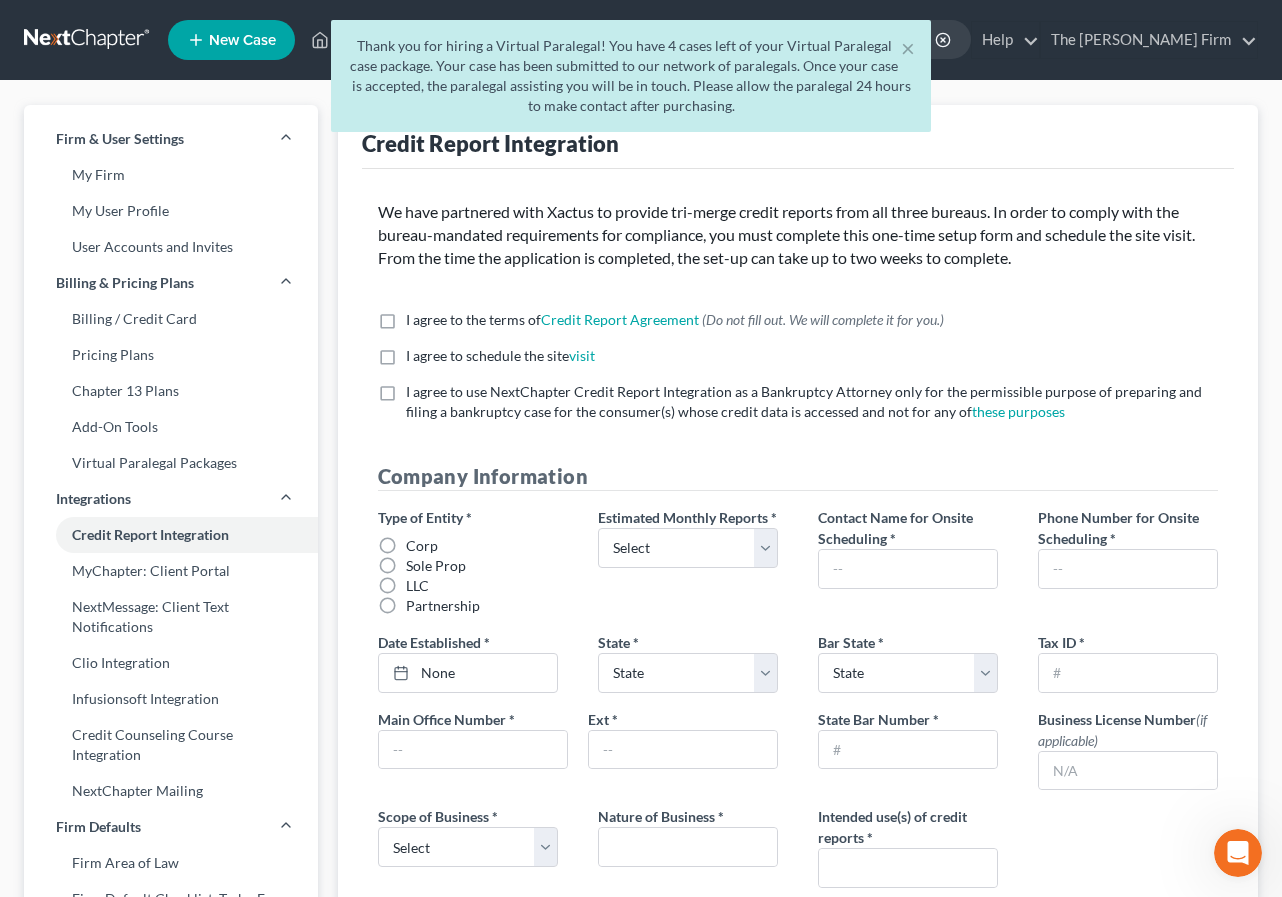 scroll, scrollTop: 0, scrollLeft: 0, axis: both 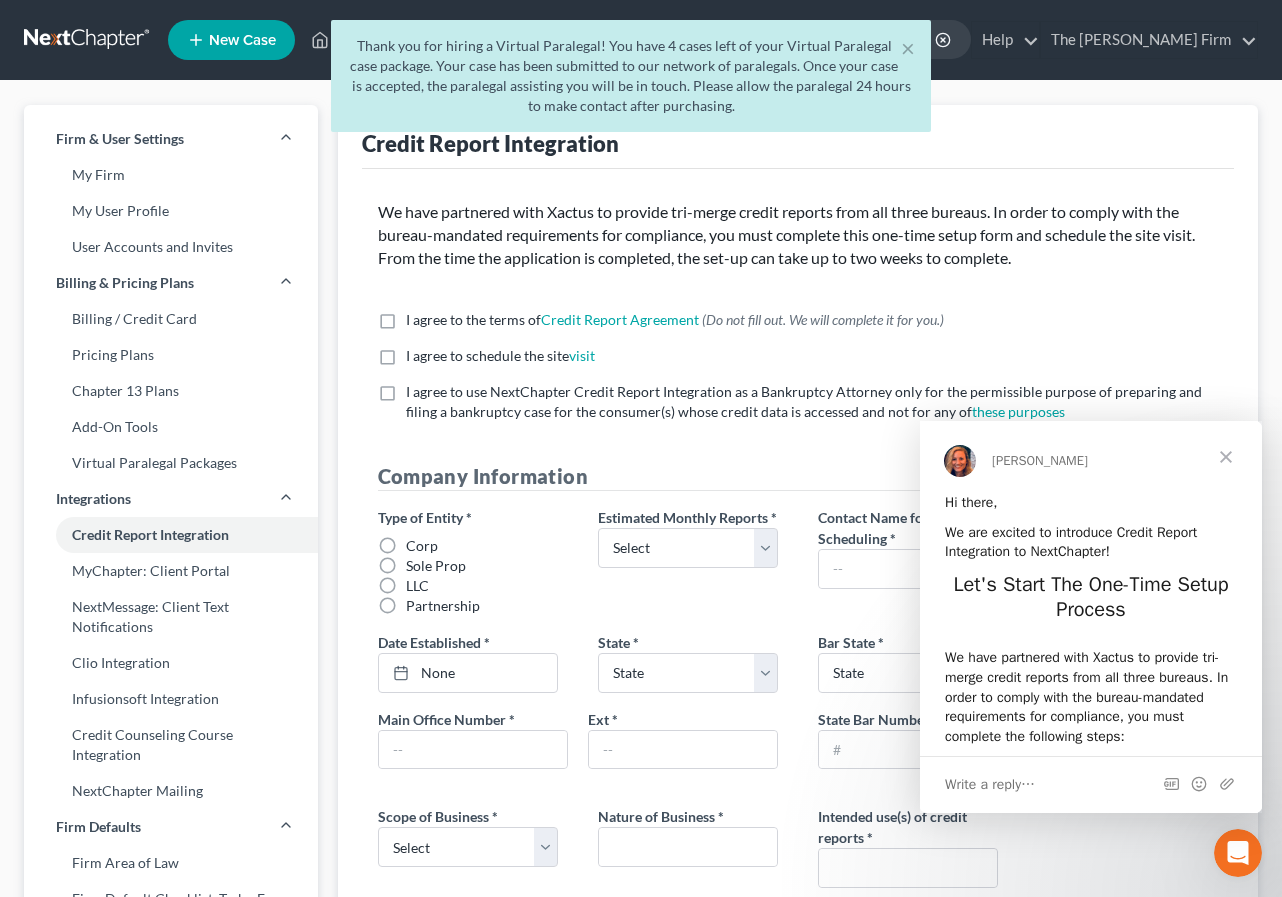 click on "I agree to the terms of  Credit Report Agreement
*
(Do not fill out. We will complete it for you.)" at bounding box center [675, 320] 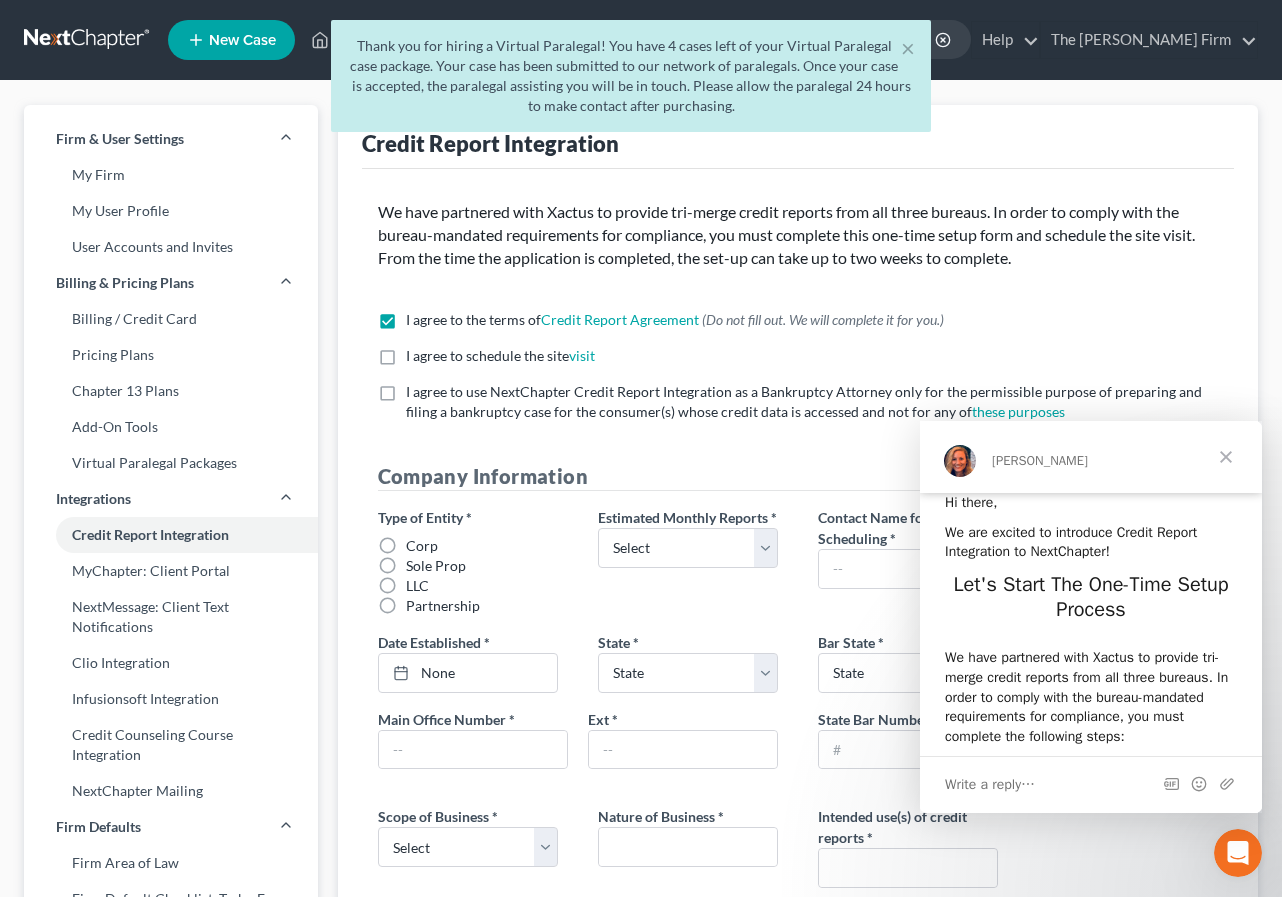 scroll, scrollTop: 167, scrollLeft: 0, axis: vertical 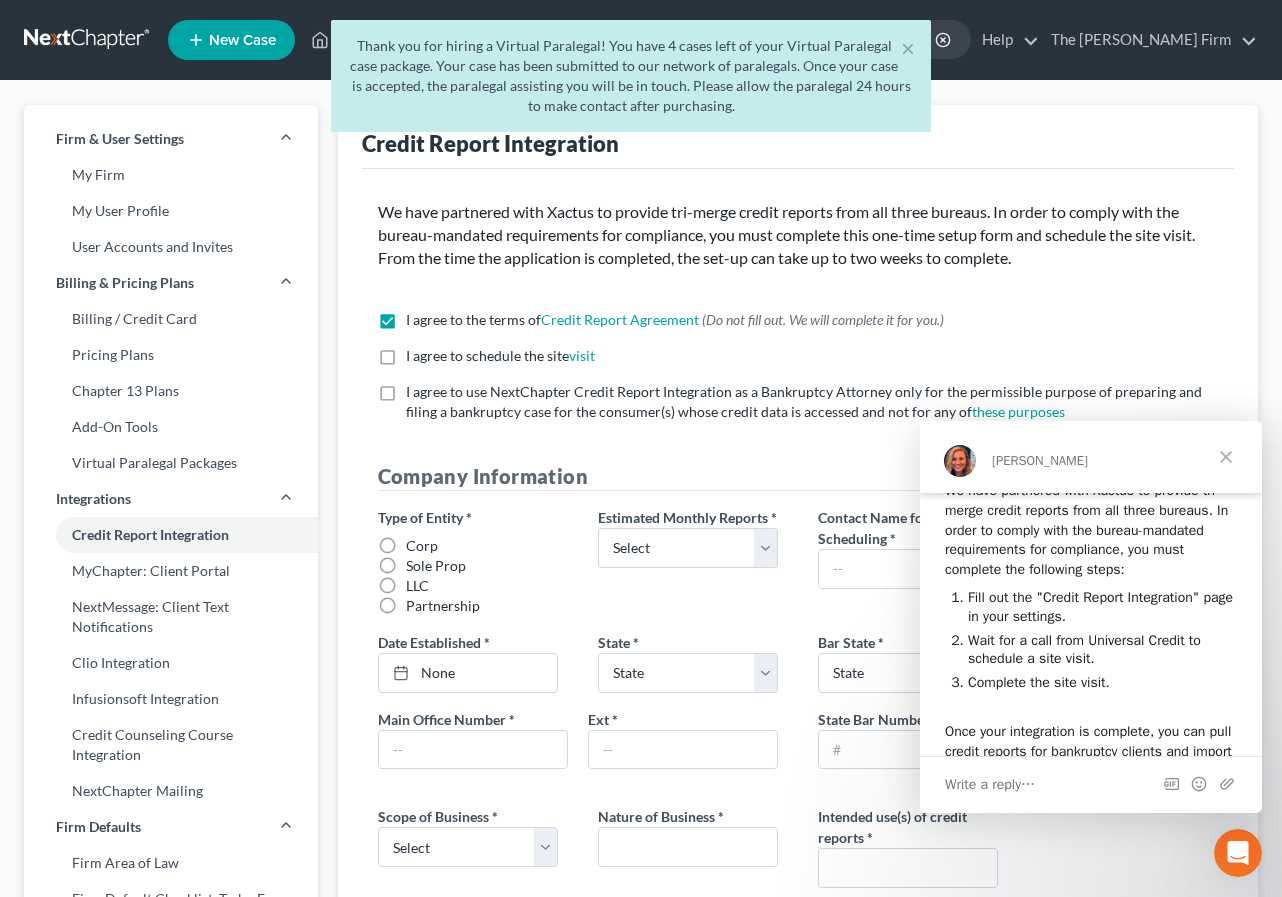 click at bounding box center (1226, 457) 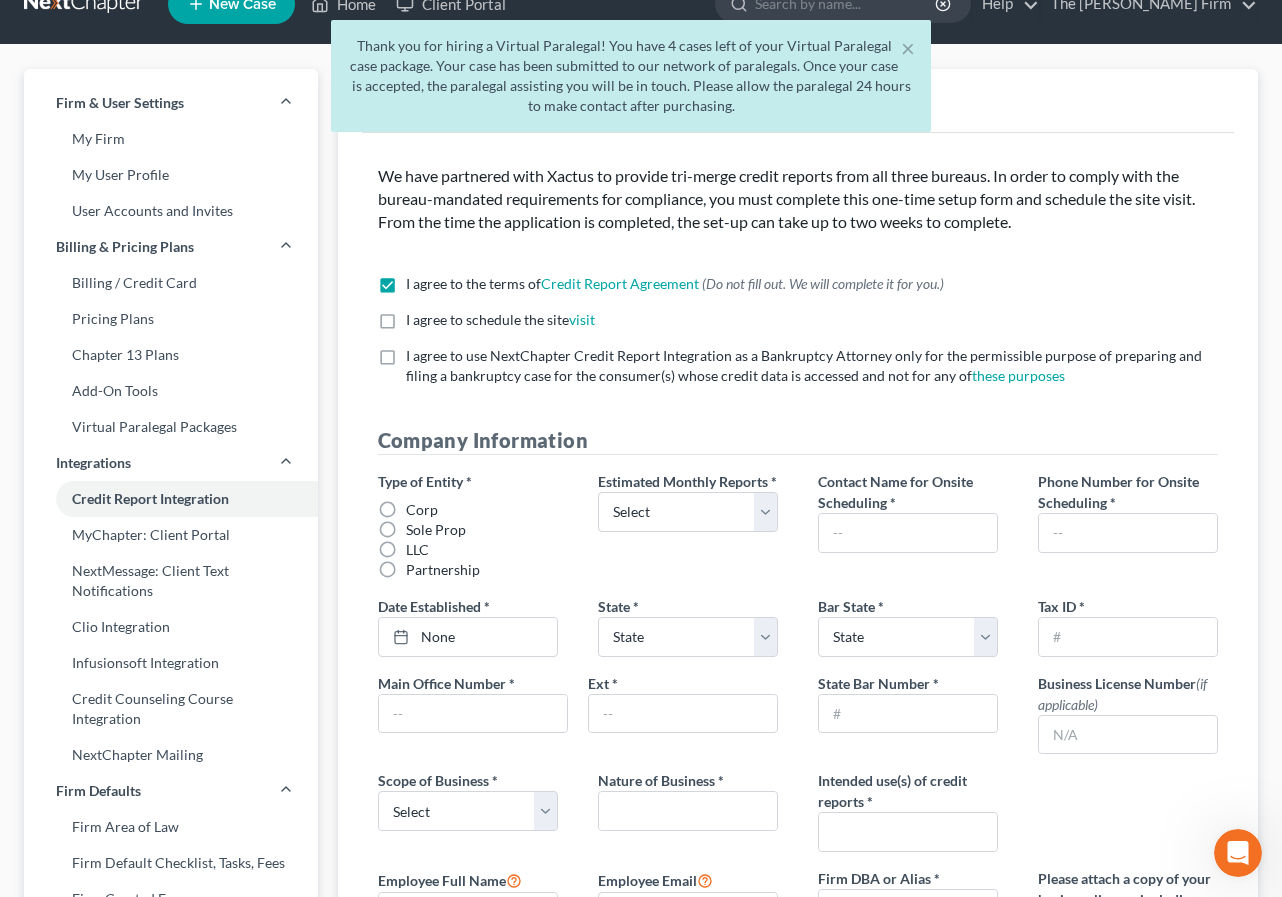 scroll, scrollTop: 39, scrollLeft: 0, axis: vertical 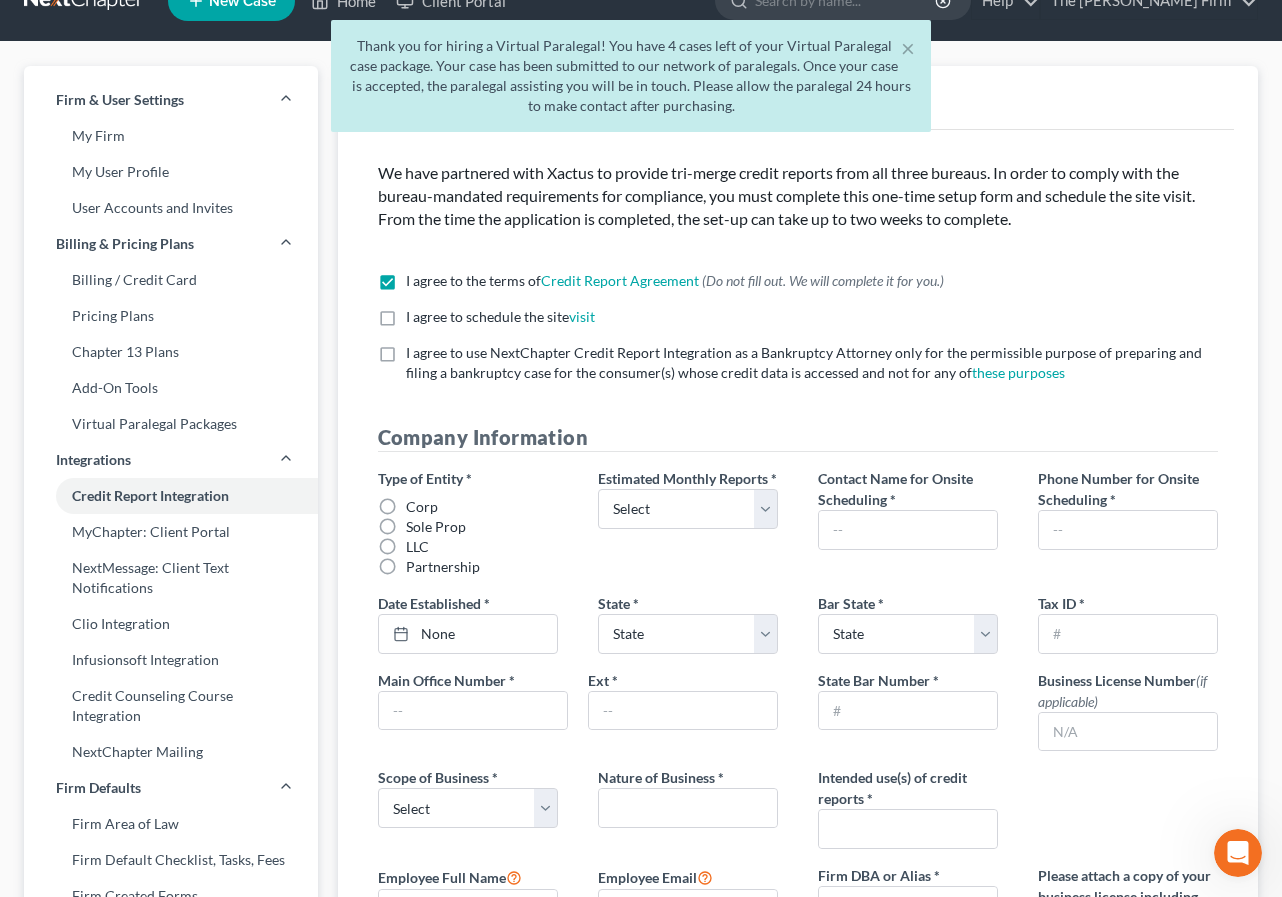 click on "I agree to schedule the site  visit
*" at bounding box center [500, 317] 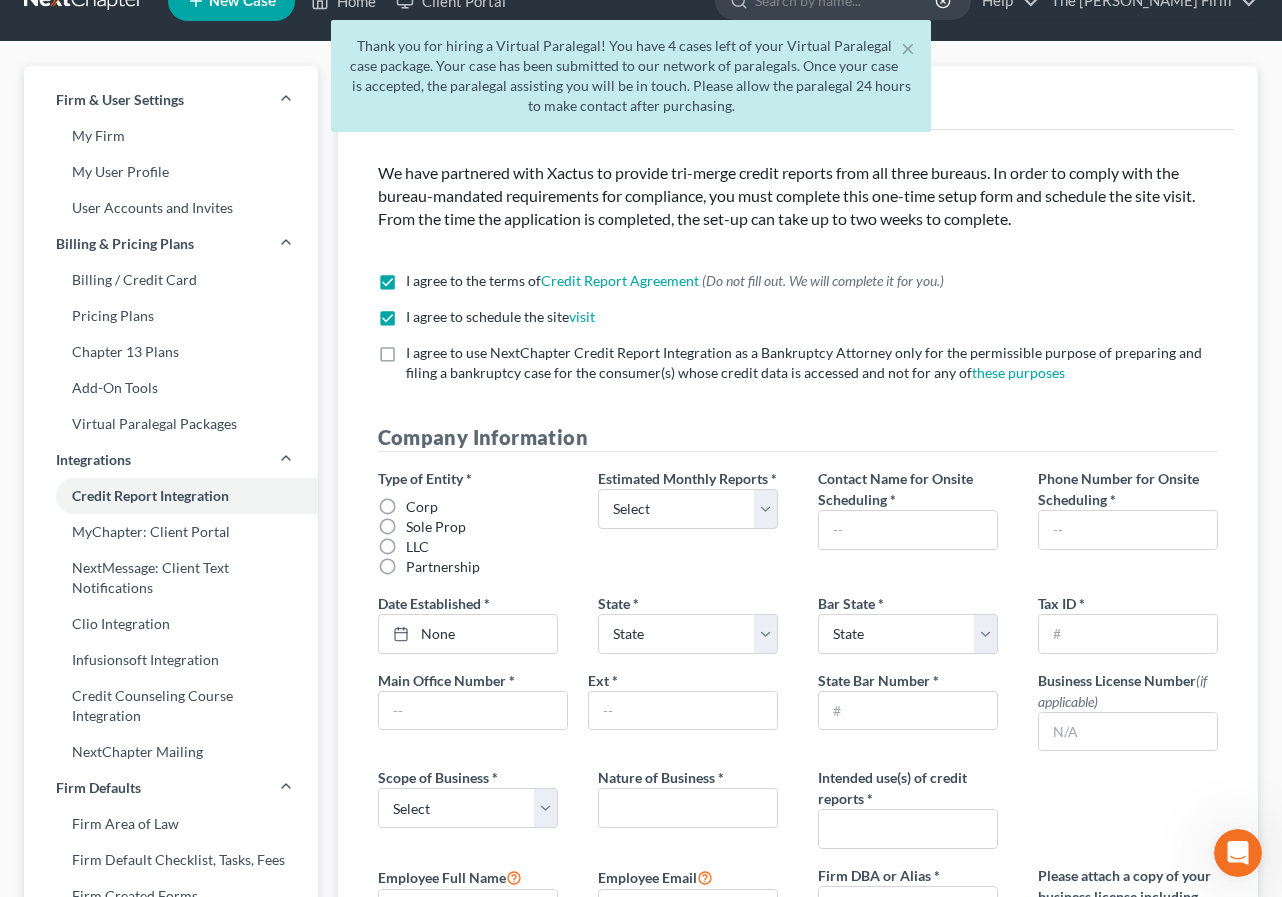 click on "I agree to use NextChapter Credit Report Integration as a Bankruptcy Attorney only for the permissible purpose of preparing and filing a bankruptcy case for the consumer(s) whose credit data is accessed and not for any of  these purposes
*" at bounding box center (812, 363) 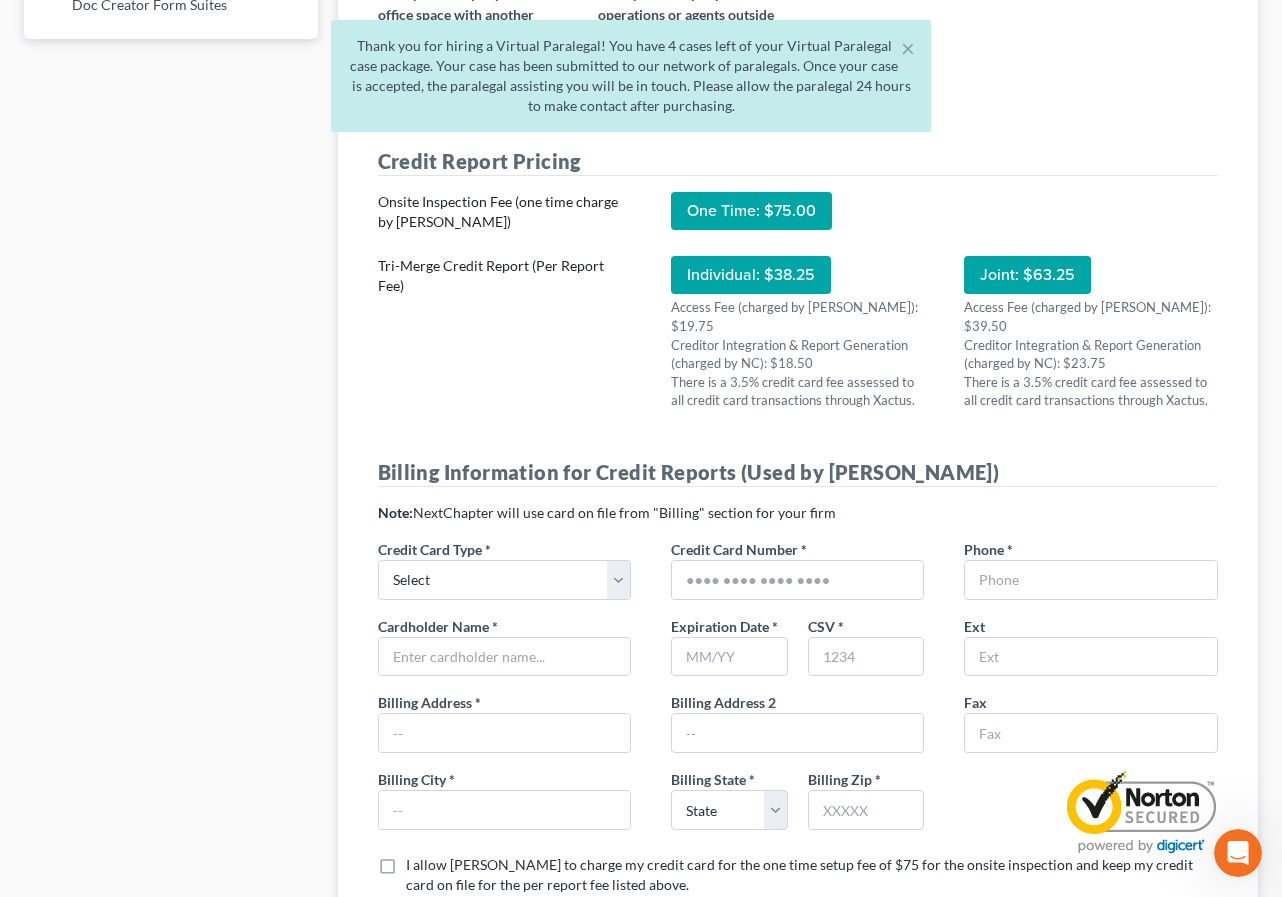 scroll, scrollTop: 1401, scrollLeft: 0, axis: vertical 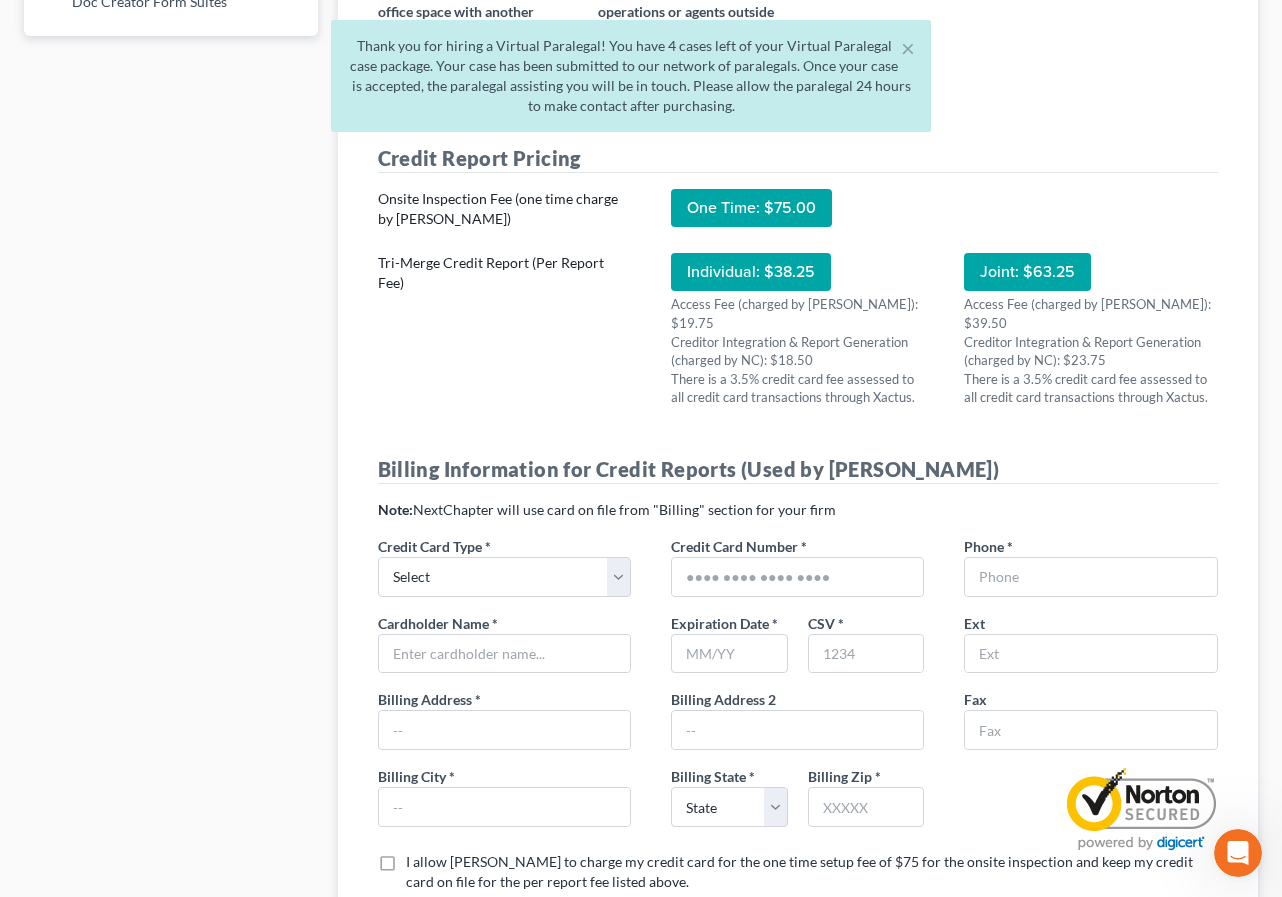 click on "Credit Report Integration
Hooray! Credit Report Integration is in progress. Xactus will be in touch soon to set up your on-site inspection. Hooray! Credit Report Integration is finished. Now you can use Credit Report feature within the app. We're sorry, your Credit Report Integration failed. Please contact support so we can help you out! We have partnered with Xactus to provide tri-merge credit reports from all three bureaus. In order to comply with the bureau-mandated requirements for compliance, you must complete this one-time setup form and schedule the site visit. From the time the application is completed, the set-up can take up to two weeks to complete.
I agree to the terms of  Credit Report Agreement
*
(Do not fill out. We will complete it for you.)
I agree to schedule the site  visit
*
these purposes
*
Company Information
Type of Entity
*
Corp Sole Prop LLC Partnership
Estimated Monthly Reports
*
Select 1-4 5-10 11-20" at bounding box center [798, 1053] 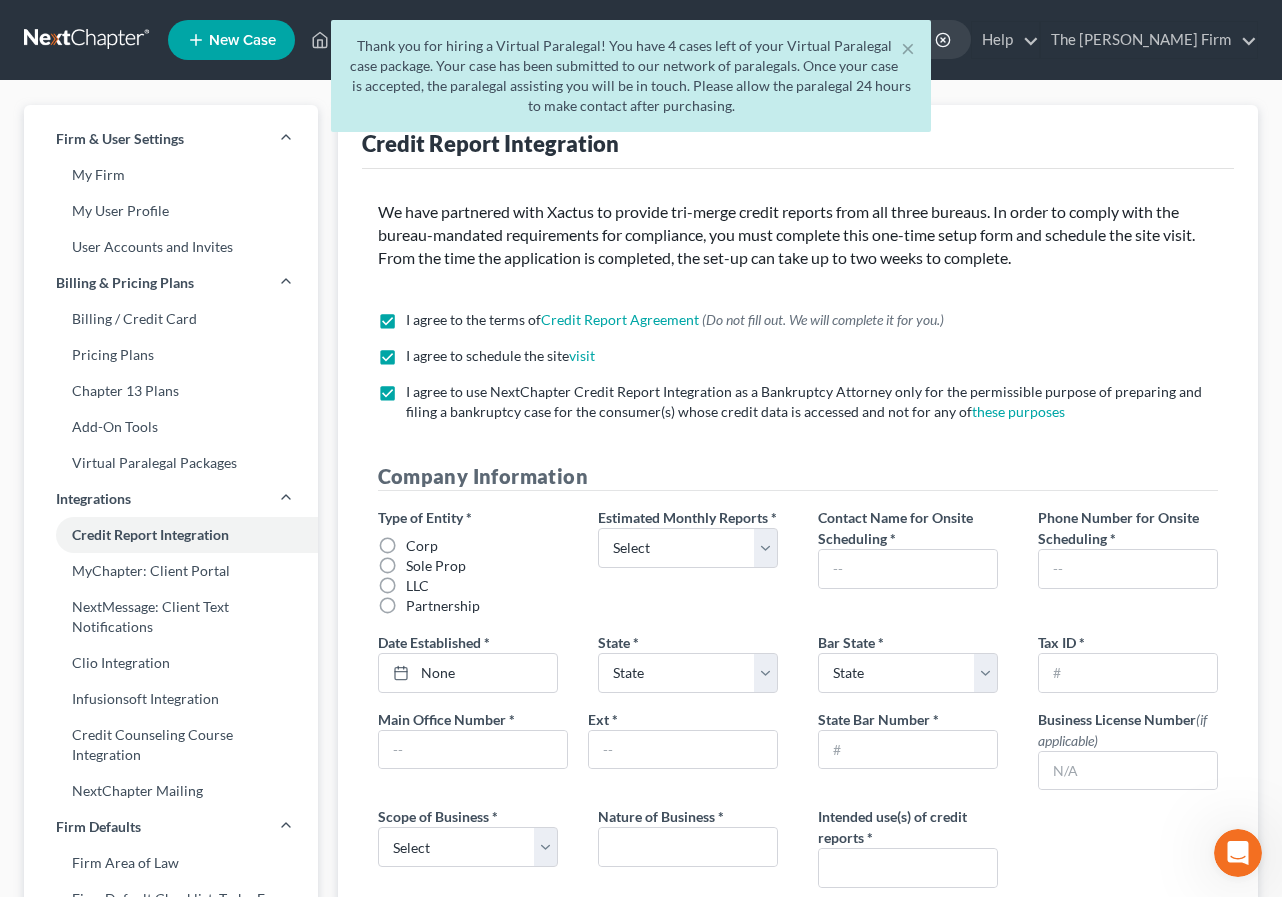 scroll, scrollTop: 0, scrollLeft: 0, axis: both 